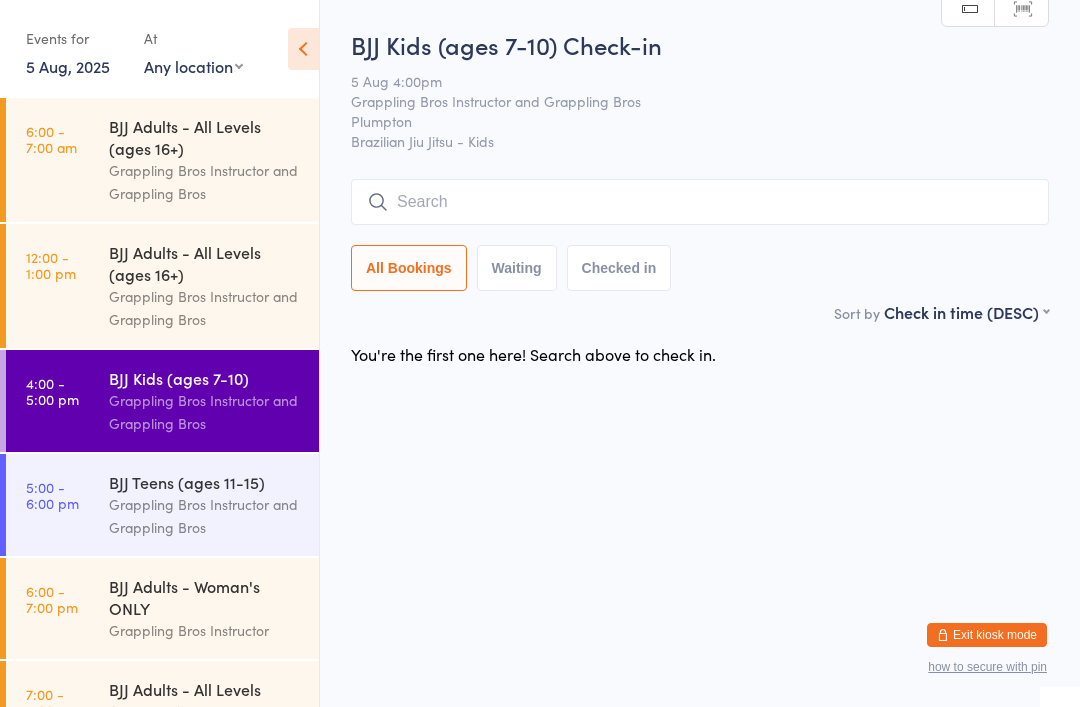 scroll, scrollTop: 0, scrollLeft: 0, axis: both 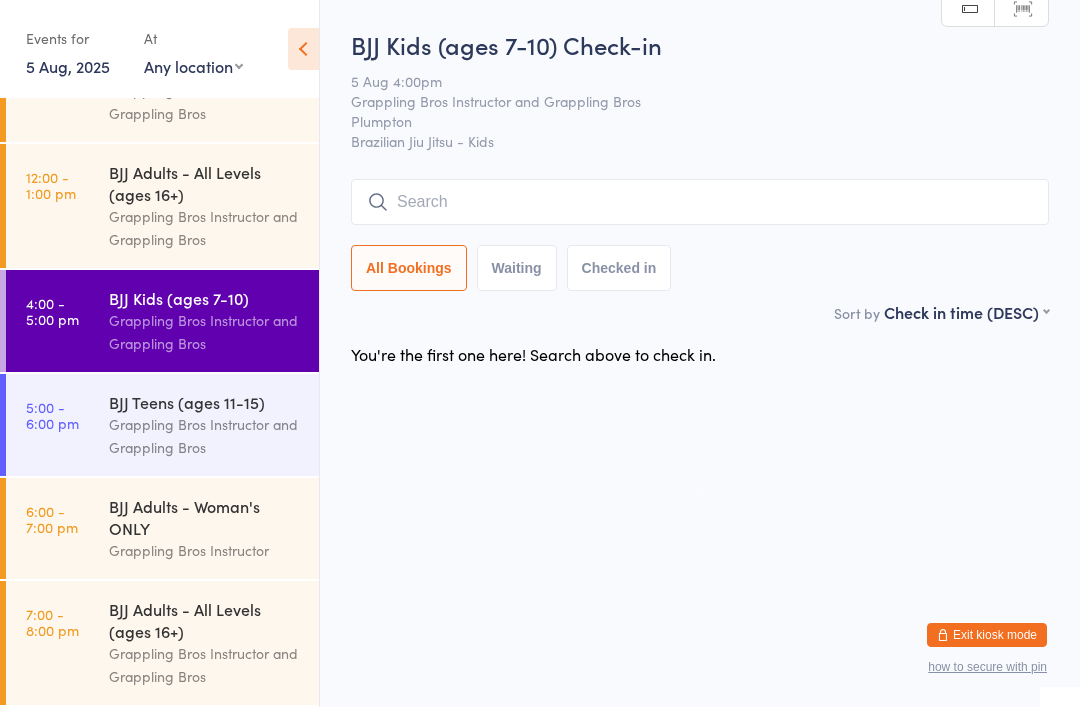 click on "6:00 - 7:00 pm BJJ Adults - Woman's ONLY Grappling Bros Instructor" at bounding box center (162, 528) 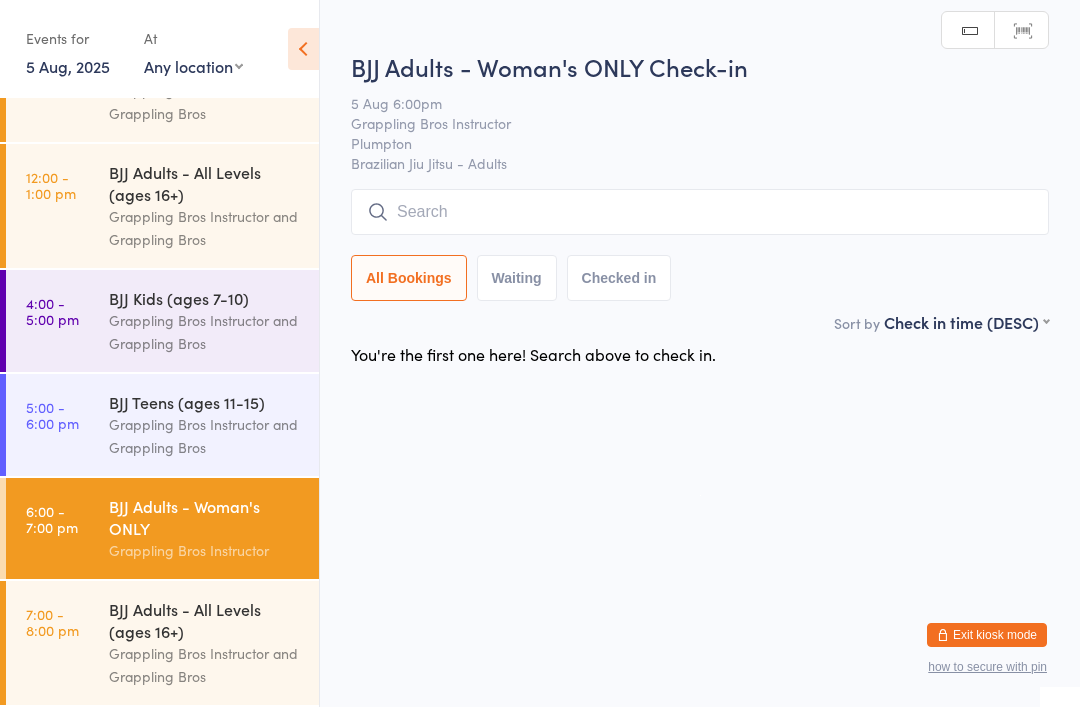 click on "4:00 - 5:00 pm" at bounding box center [52, 311] 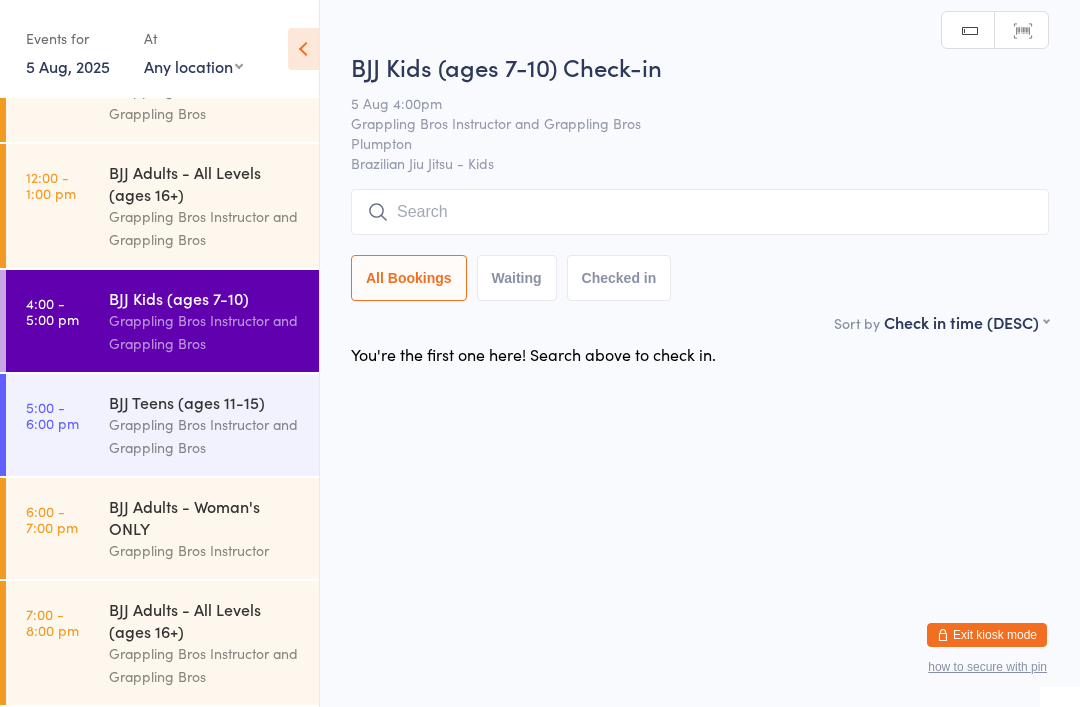 click at bounding box center (700, 212) 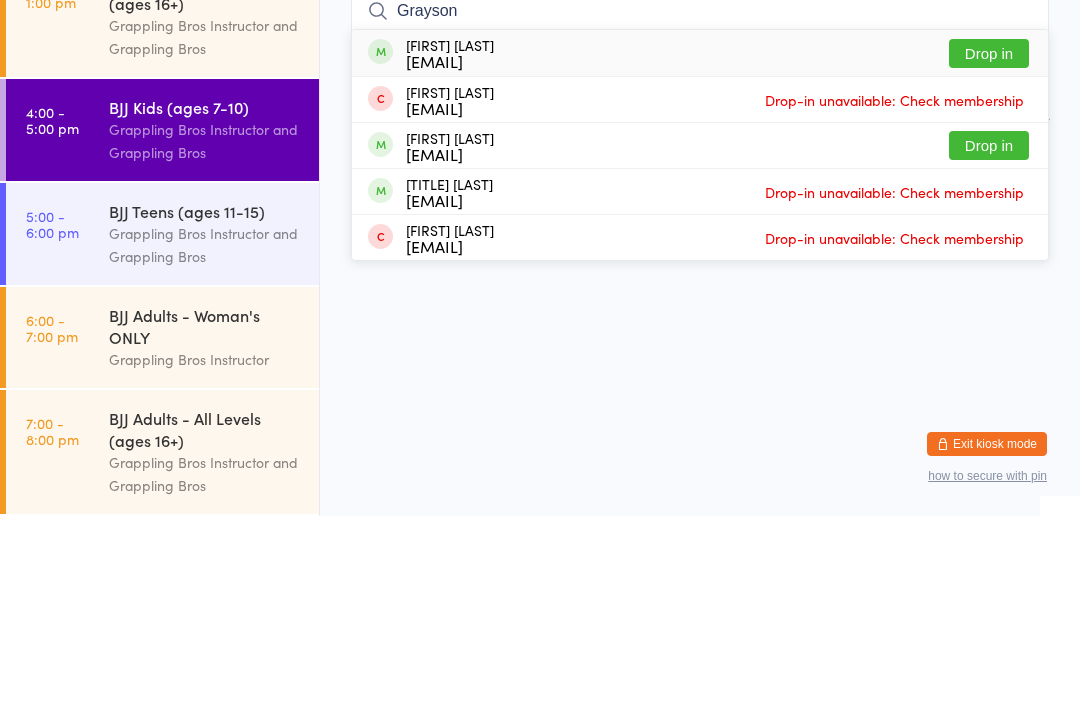 type on "Grayson" 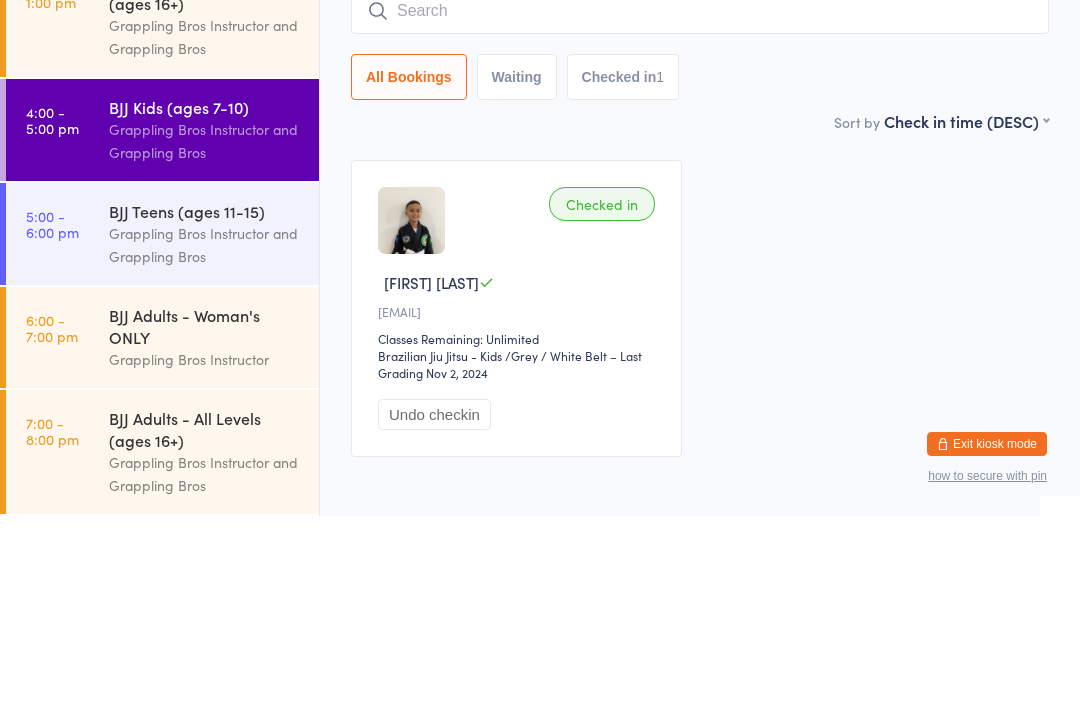 click on "Checked in [FIRST] [LAST] [EMAIL] Classes Remaining: Unlimited Brazilian Jiu Jitsu - Kids Brazilian Jiu Jitsu - Kids / Grey / White Belt – Last Grading Nov 2, 2024 Undo checkin" at bounding box center [700, 499] 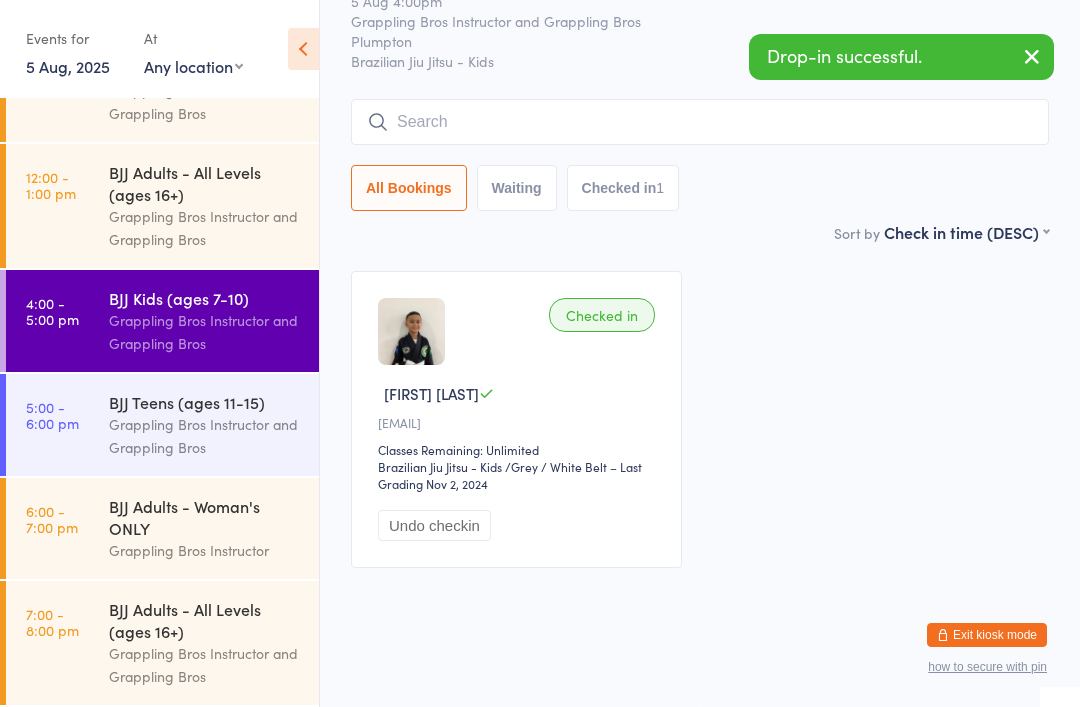 click at bounding box center [700, 122] 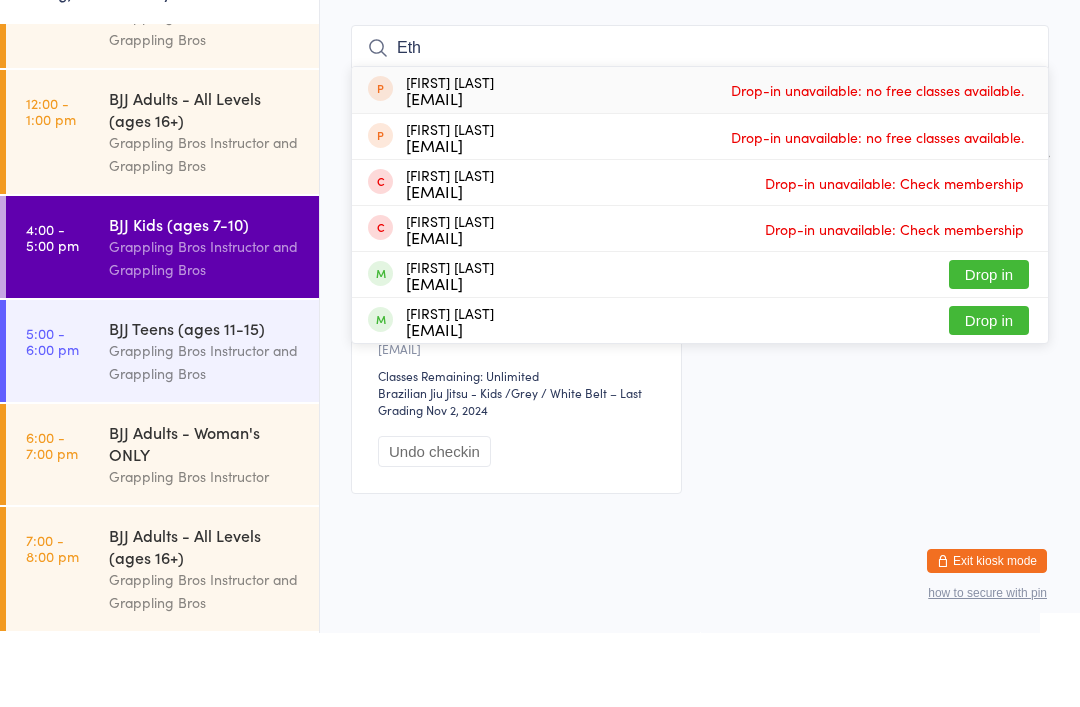 type on "Eth" 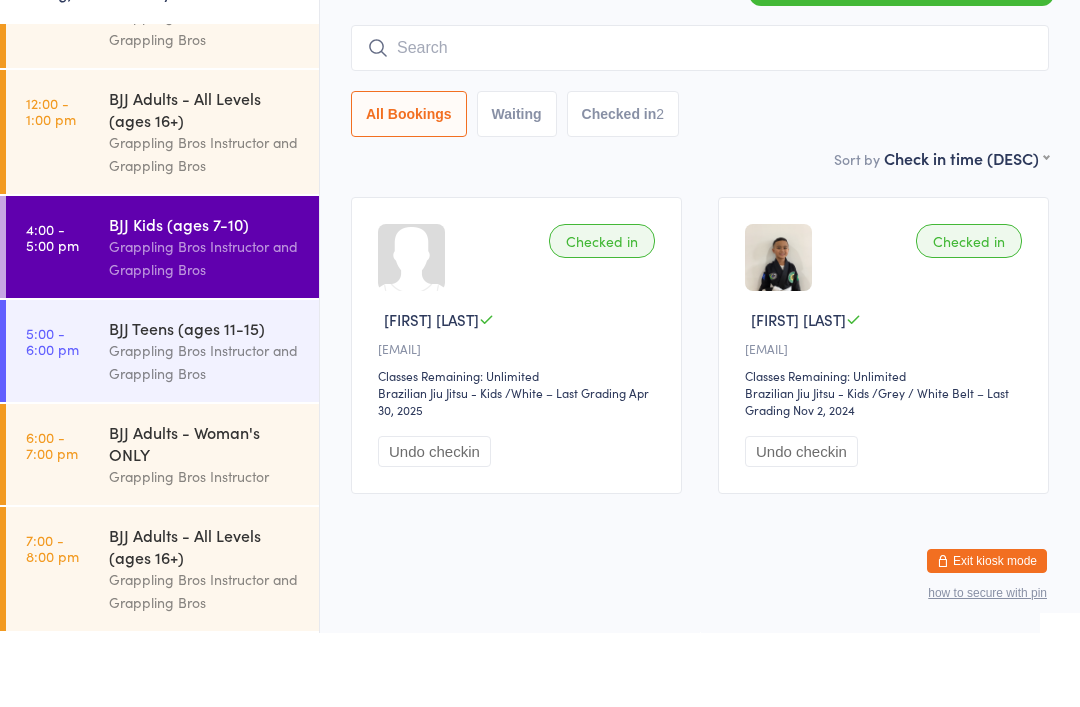 click on "BJJ Kids (ages 7-10) Check-in 5 Aug 4:00pm Grappling Bros Instructor and Grappling Bros Plumpton Brazilian Jiu Jitsu - Kids Manual search Scanner input All Bookings Waiting Checked in [FIRST] [LAST] [EMAIL] Classes Remaining: Unlimited Brazilian Jiu Jitsu - Kids Brazilian Jiu Jitsu - Kids / White – Last Grading Apr 30, 2025 Undo checkin Checked in [FIRST] [LAST] [EMAIL] Classes Remaining: Unlimited Brazilian Jiu Jitsu - Kids Brazilian Jiu Jitsu - Kids / Grey / White Belt – Last Grading Nov 2, 2024 Undo checkin" at bounding box center [700, 267] 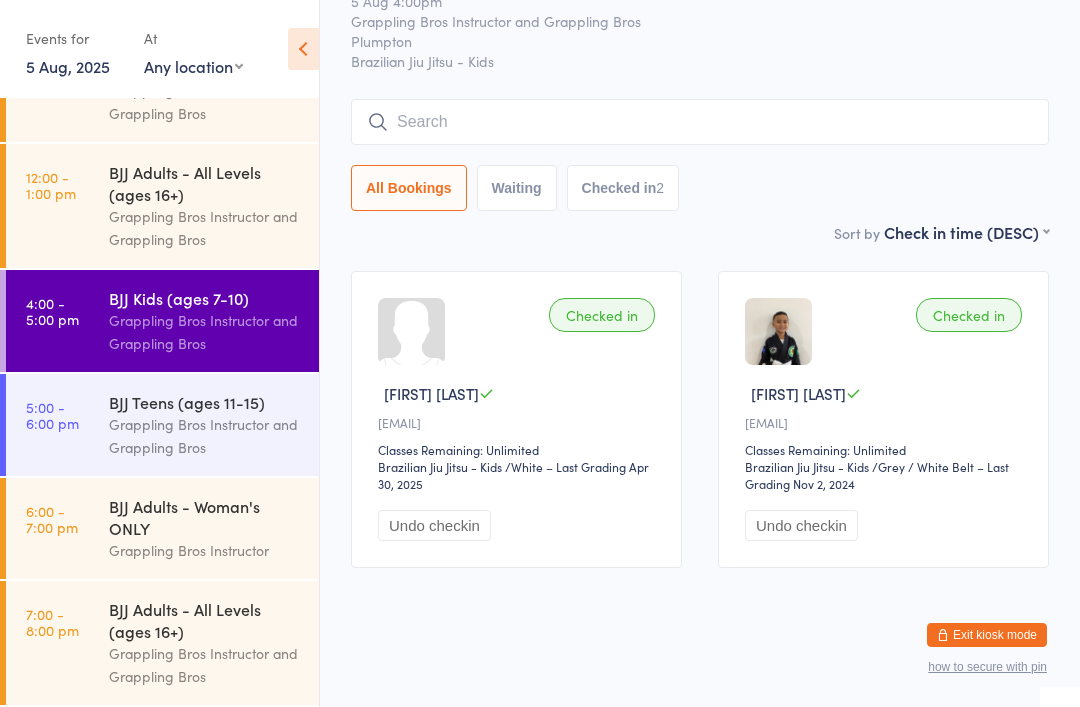 click on "Undo checkin" at bounding box center [801, 525] 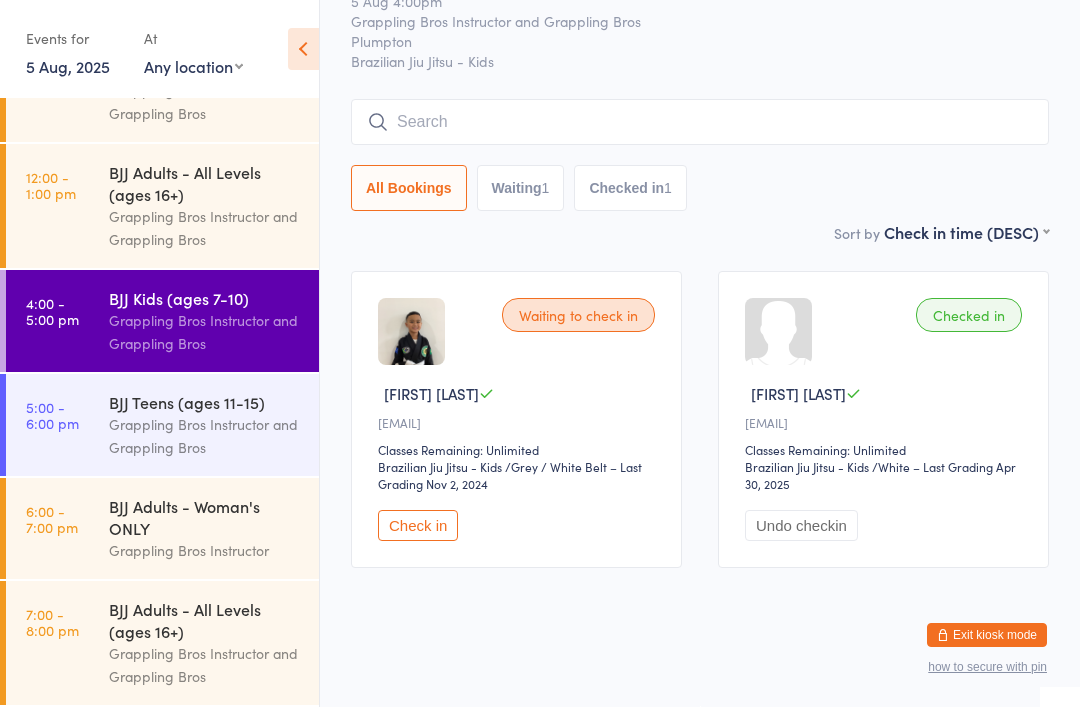 click on "Undo checkin" at bounding box center (801, 525) 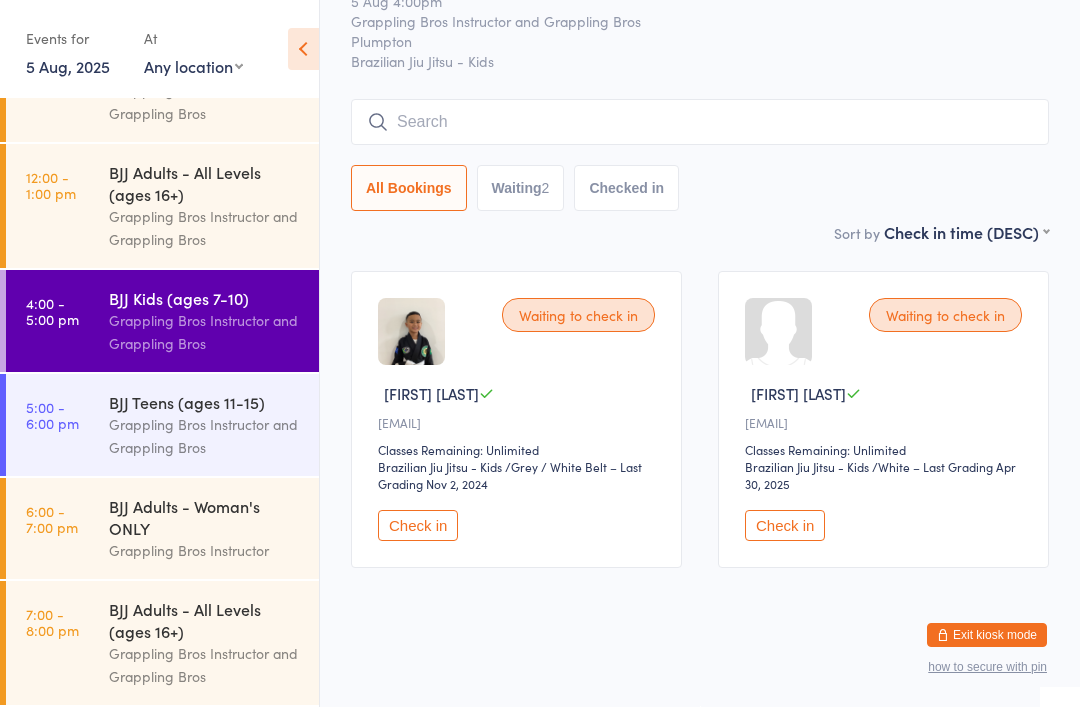 click on "Check in" at bounding box center [785, 525] 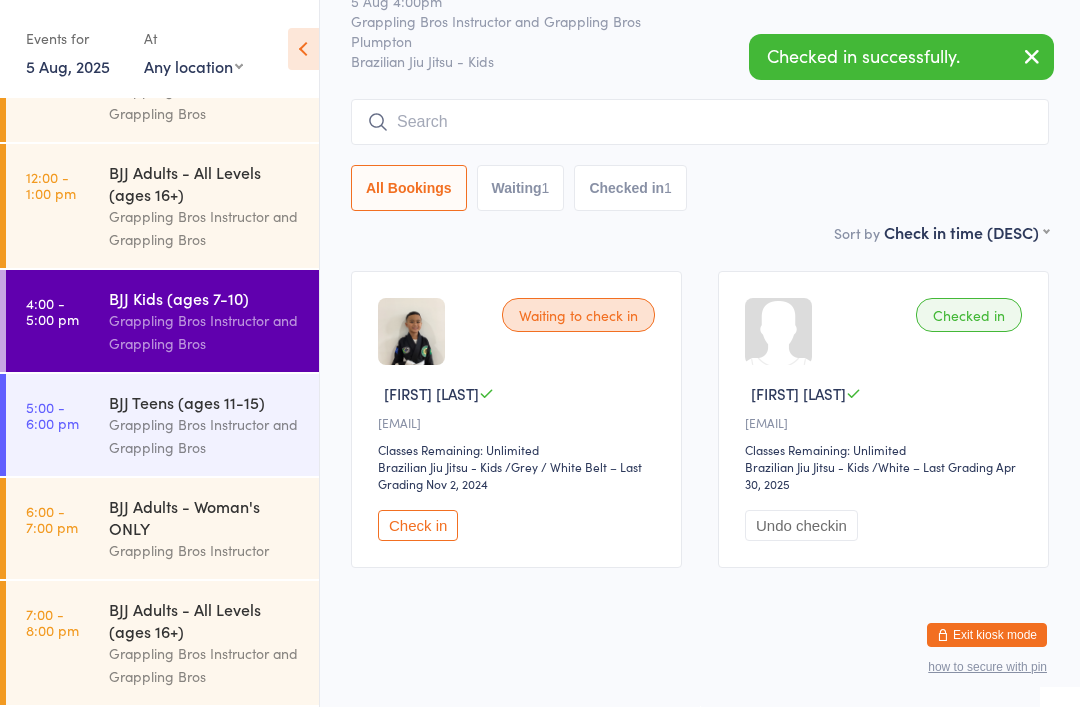 click on "Check in" at bounding box center (418, 525) 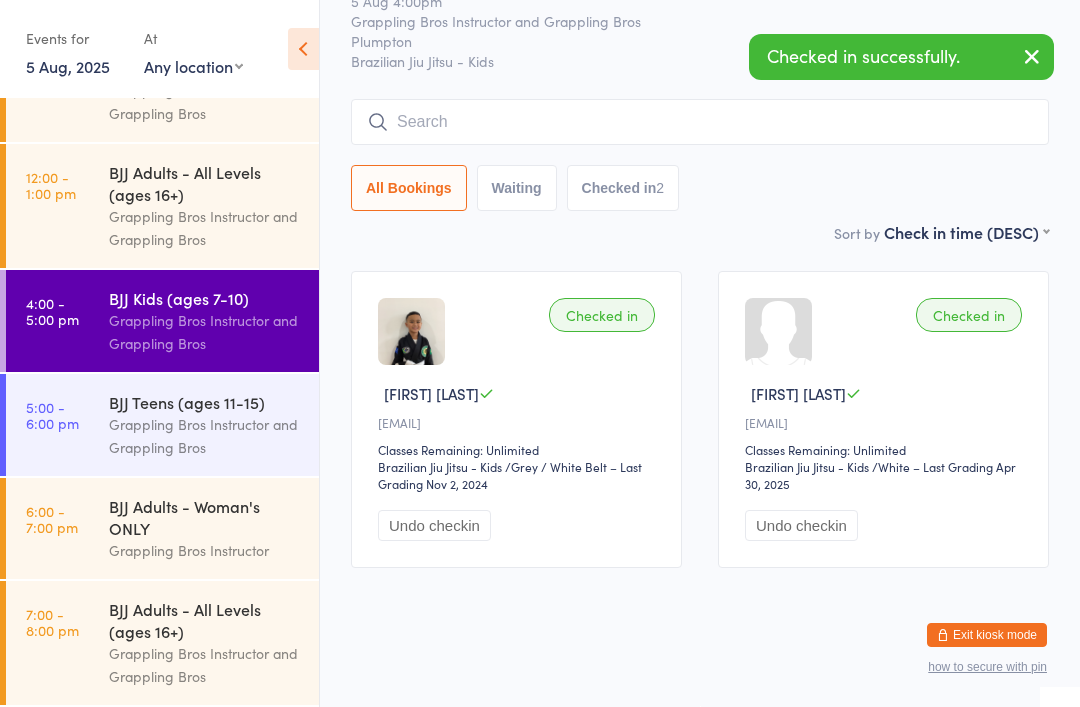 click on "Undo checkin" at bounding box center (801, 525) 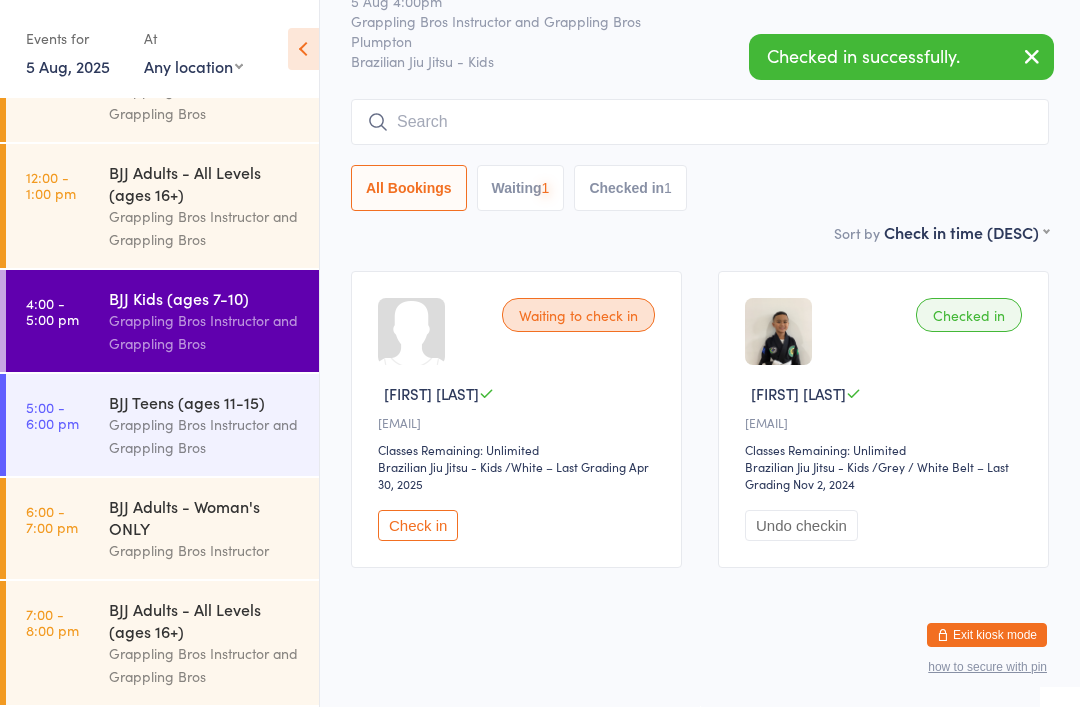 click on "Undo checkin" at bounding box center [801, 525] 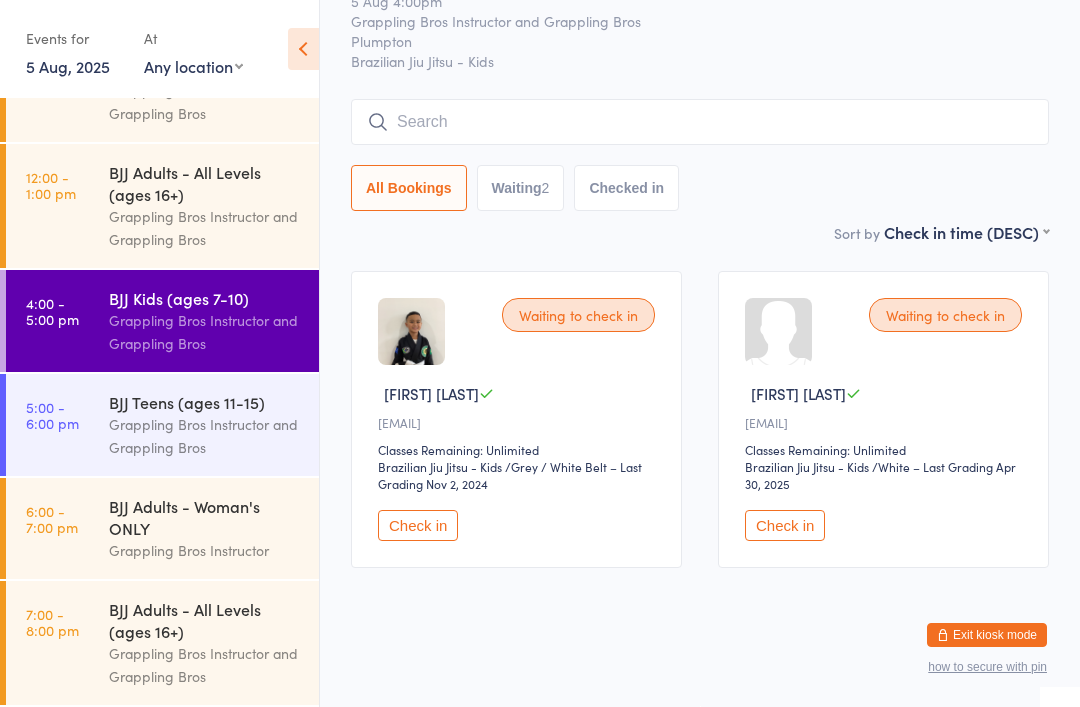 click on "Check in" at bounding box center (785, 525) 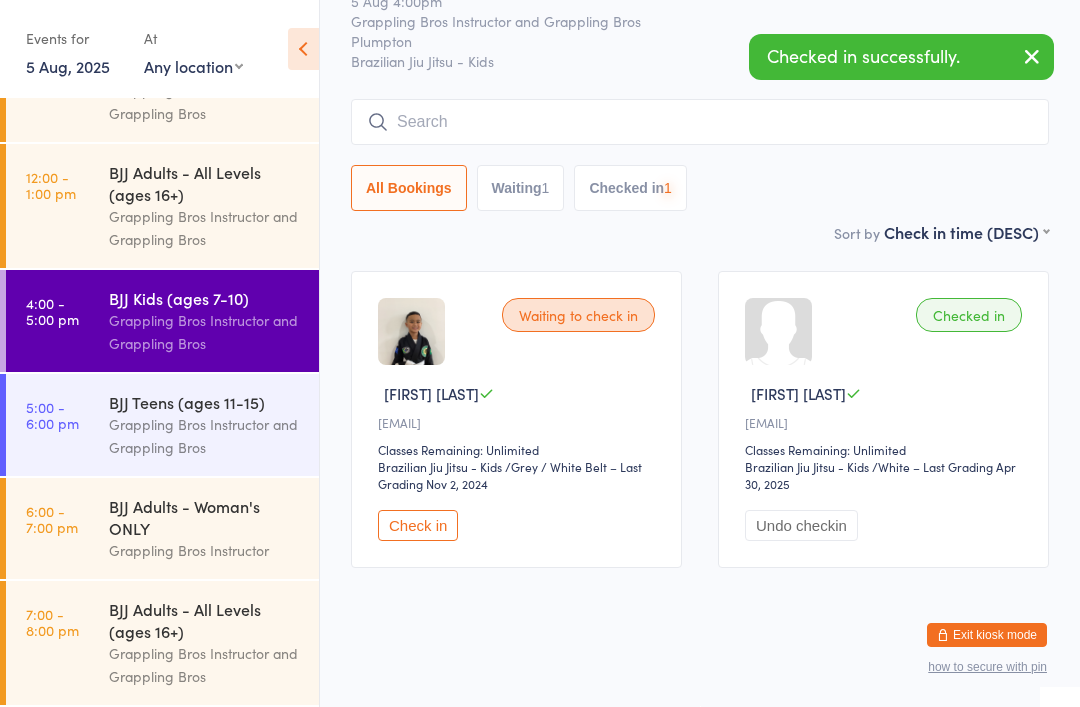 click on "Undo checkin" at bounding box center (801, 525) 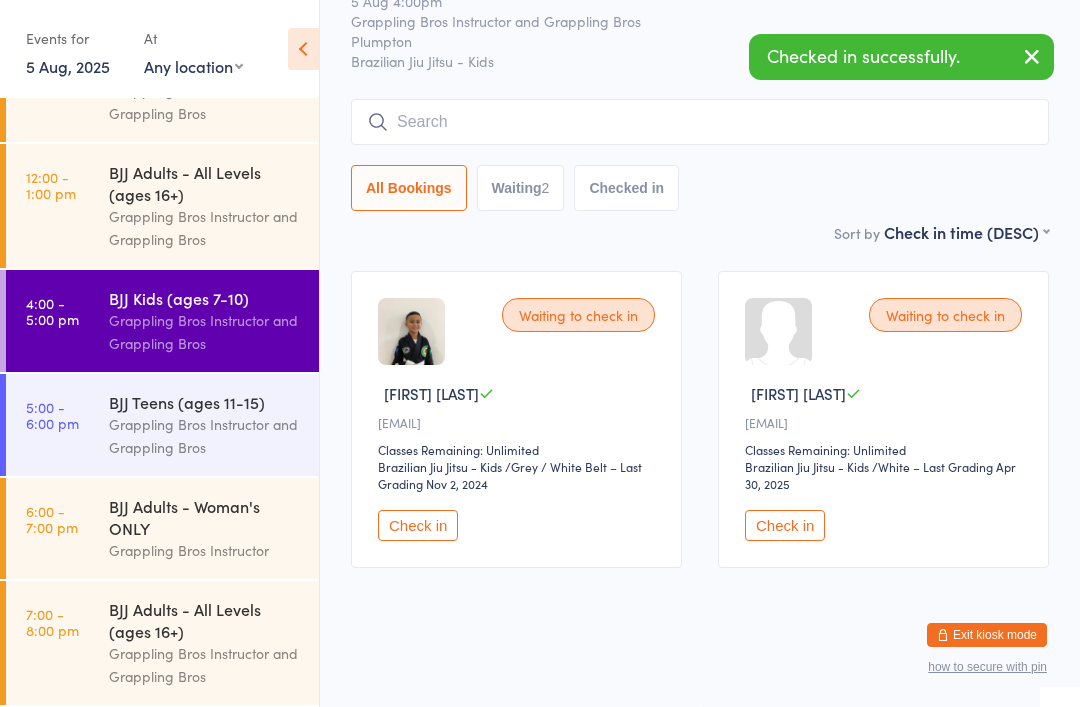 click on "Check in" at bounding box center [418, 525] 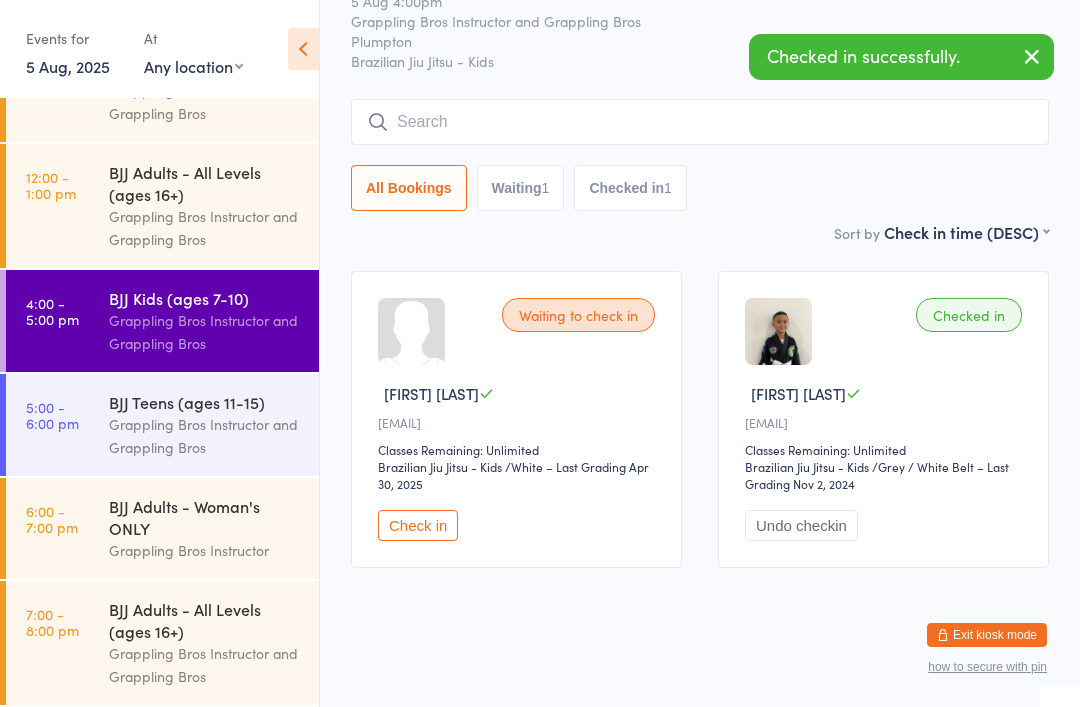 click on "Check in" at bounding box center (418, 525) 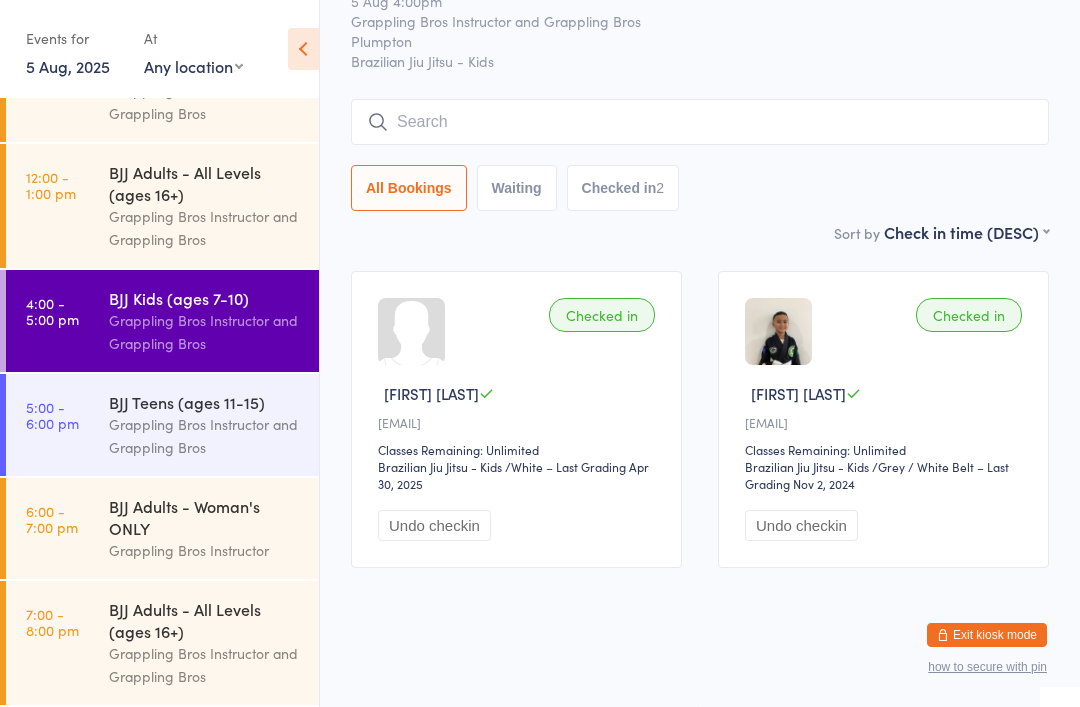 click at bounding box center (700, 122) 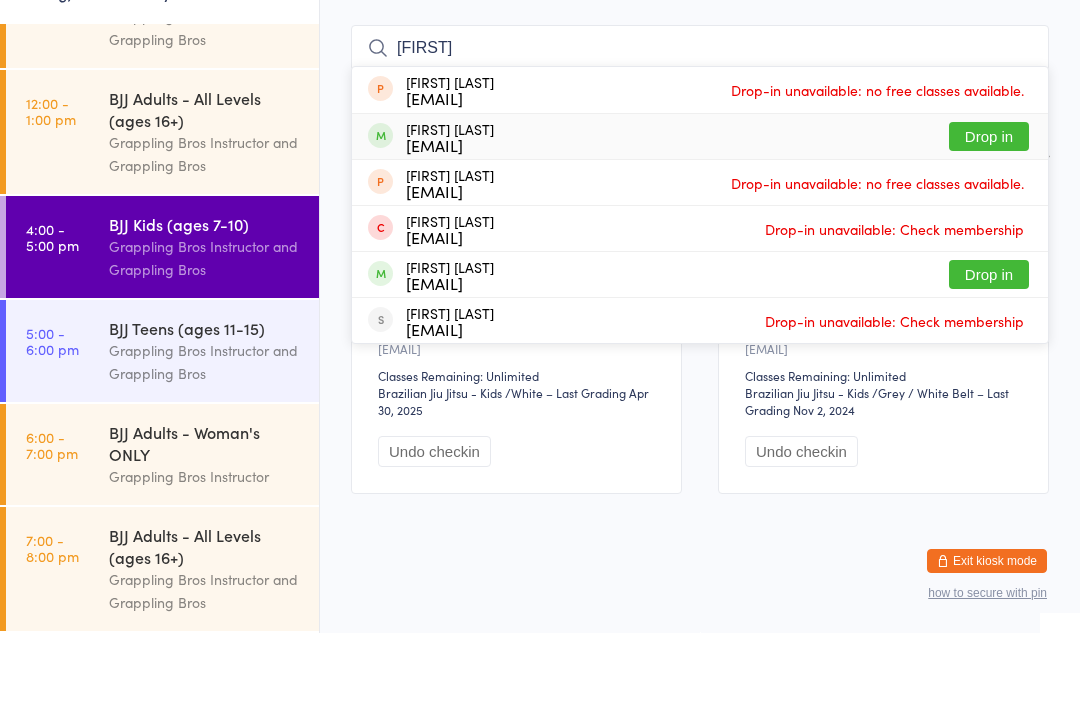 type on "[FIRST]" 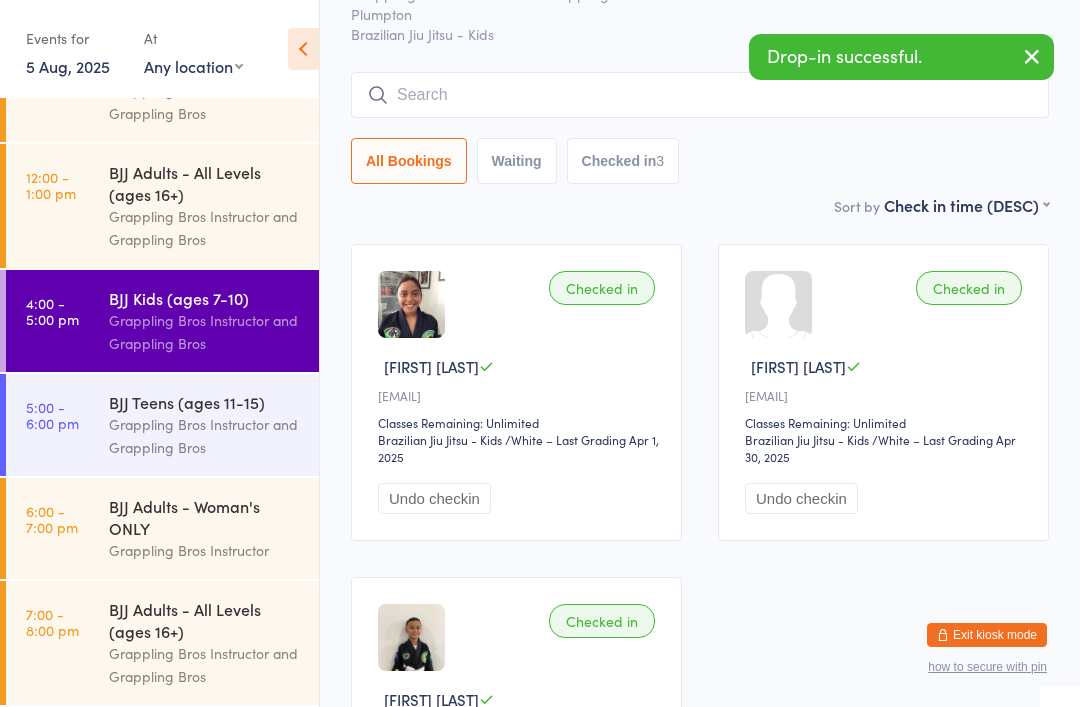 click on "Grappling Bros Instructor and Grappling Bros" at bounding box center (205, 436) 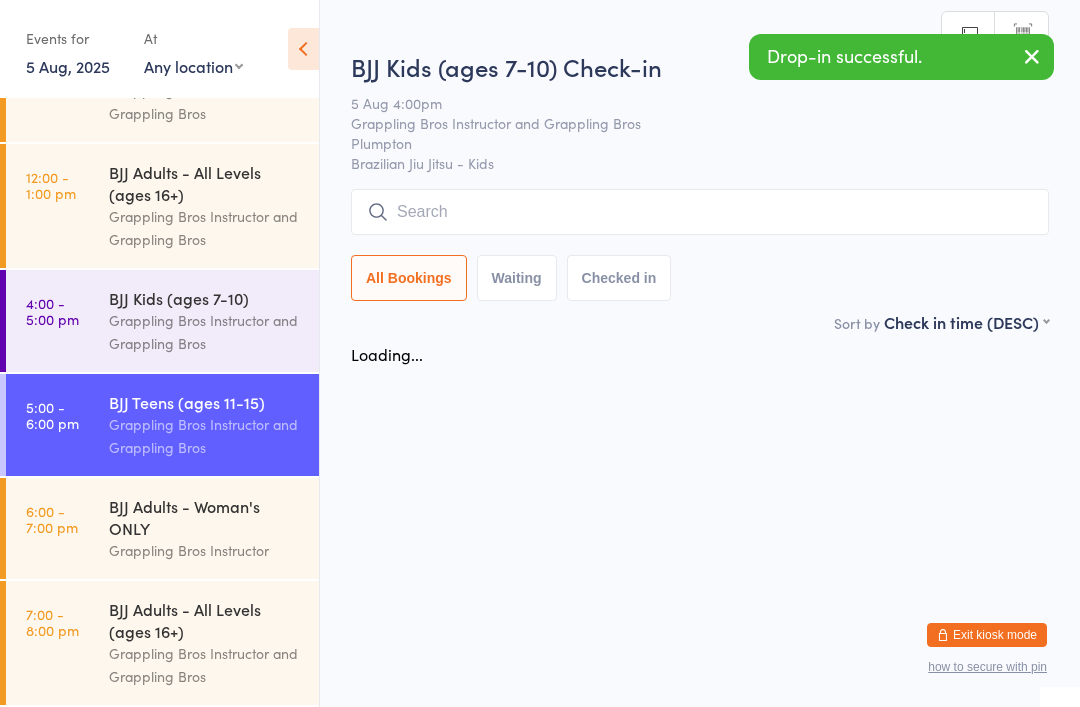 scroll, scrollTop: 0, scrollLeft: 0, axis: both 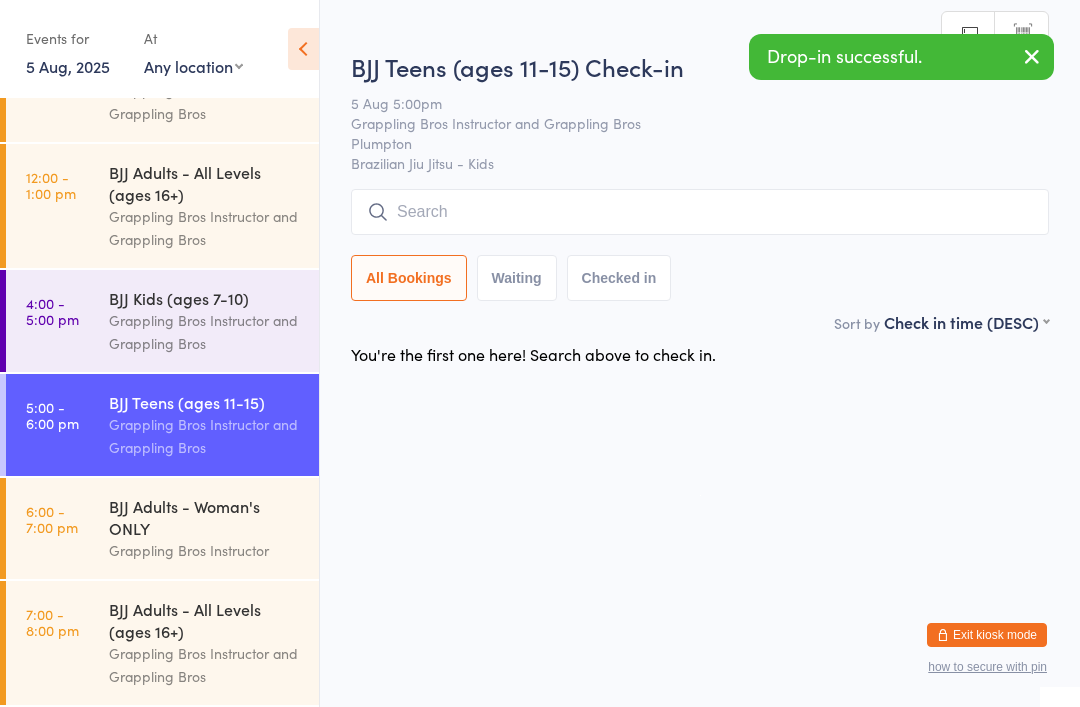 click at bounding box center (700, 212) 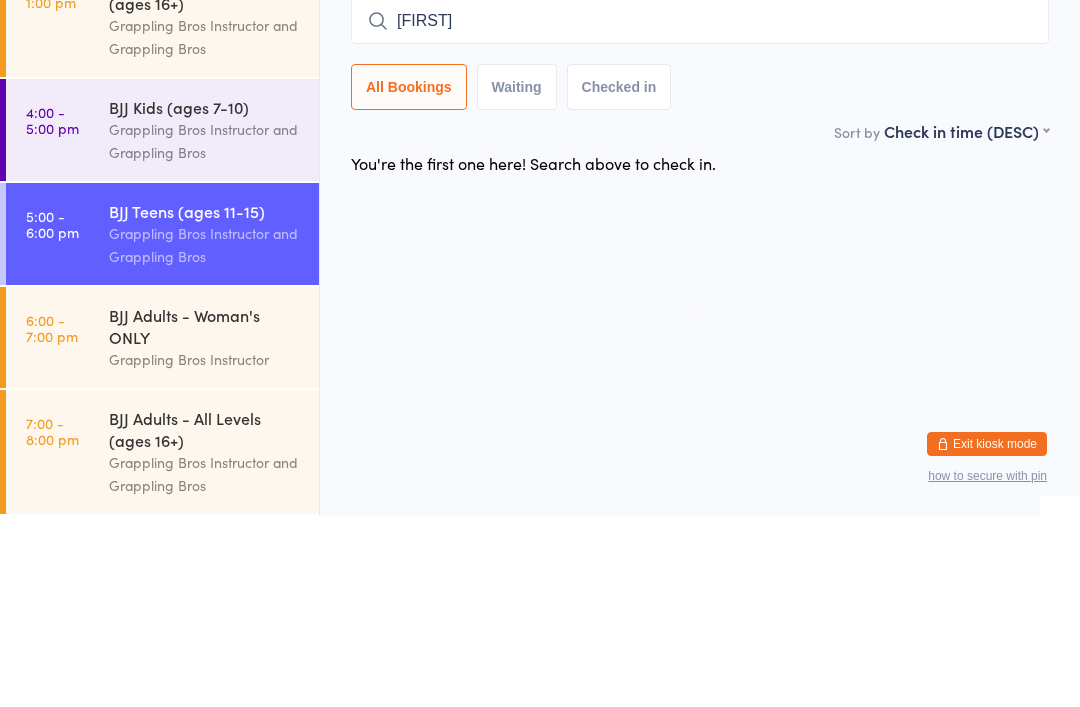 type on "[FIRST]" 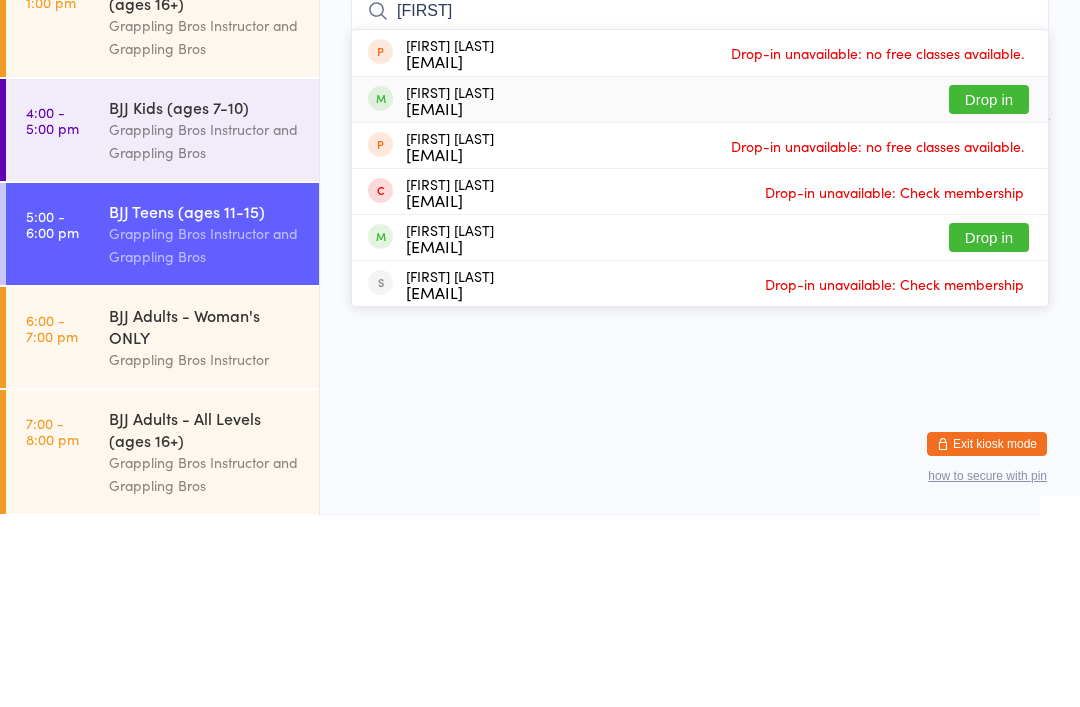 click on "[FIRST] [LAST] [EMAIL] Drop in" at bounding box center (700, 290) 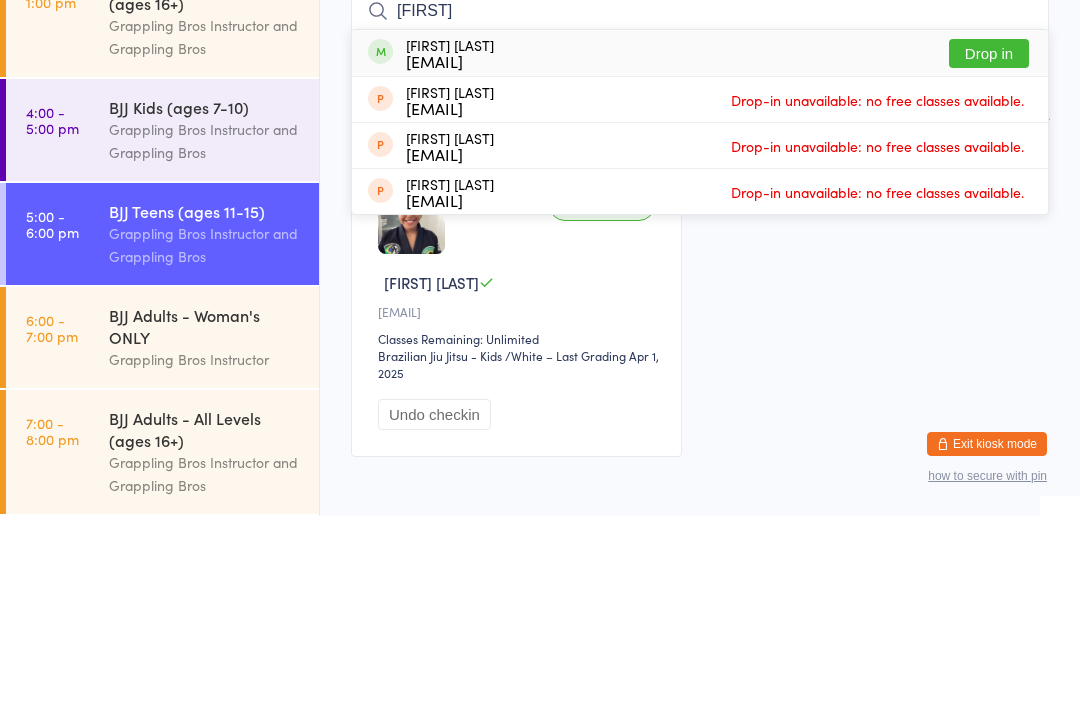 type on "[FIRST]" 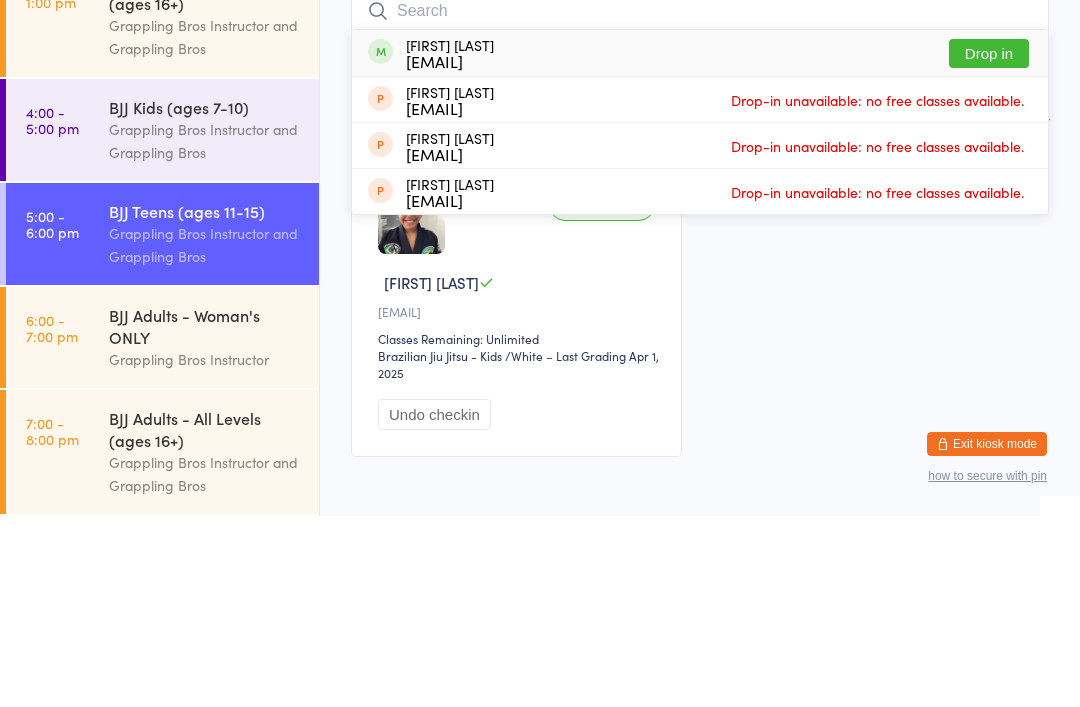 scroll, scrollTop: 107, scrollLeft: 0, axis: vertical 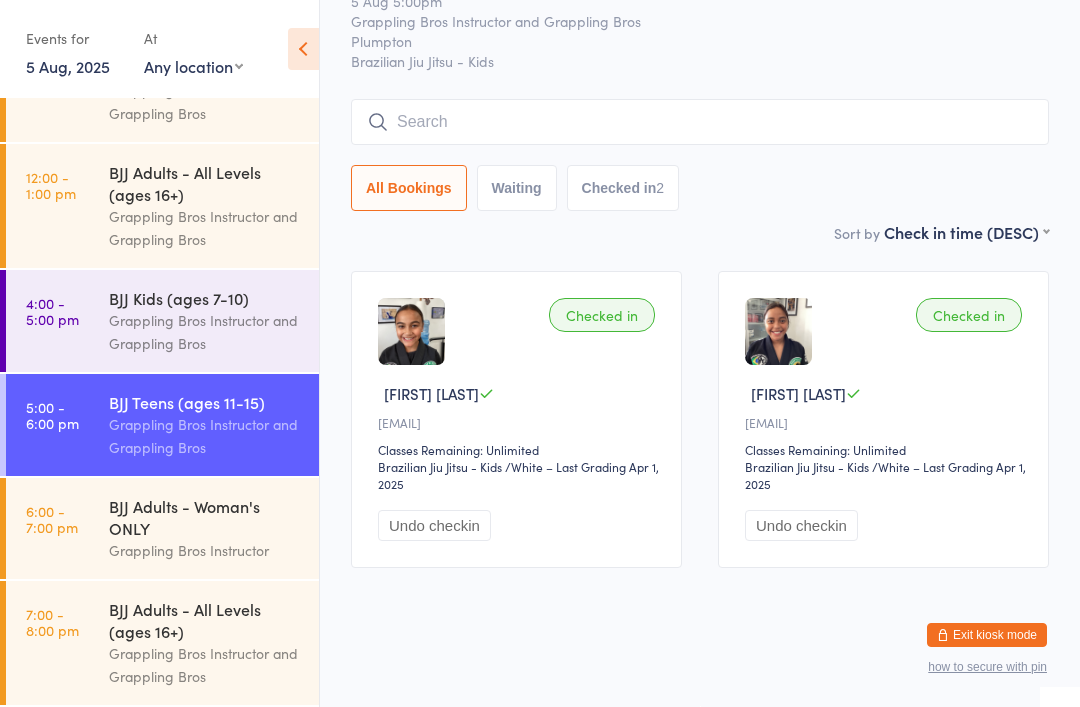 click on "BJJ Kids (ages 7-10) Grappling Bros Instructor and Grappling Bros" at bounding box center [214, 321] 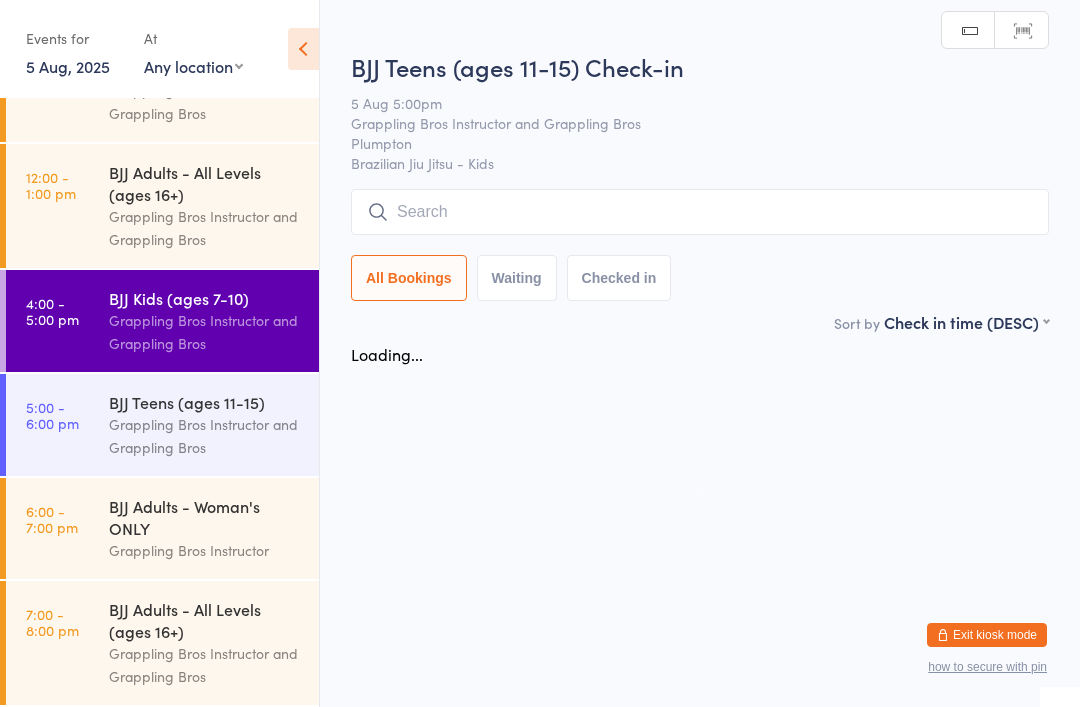 scroll, scrollTop: 0, scrollLeft: 0, axis: both 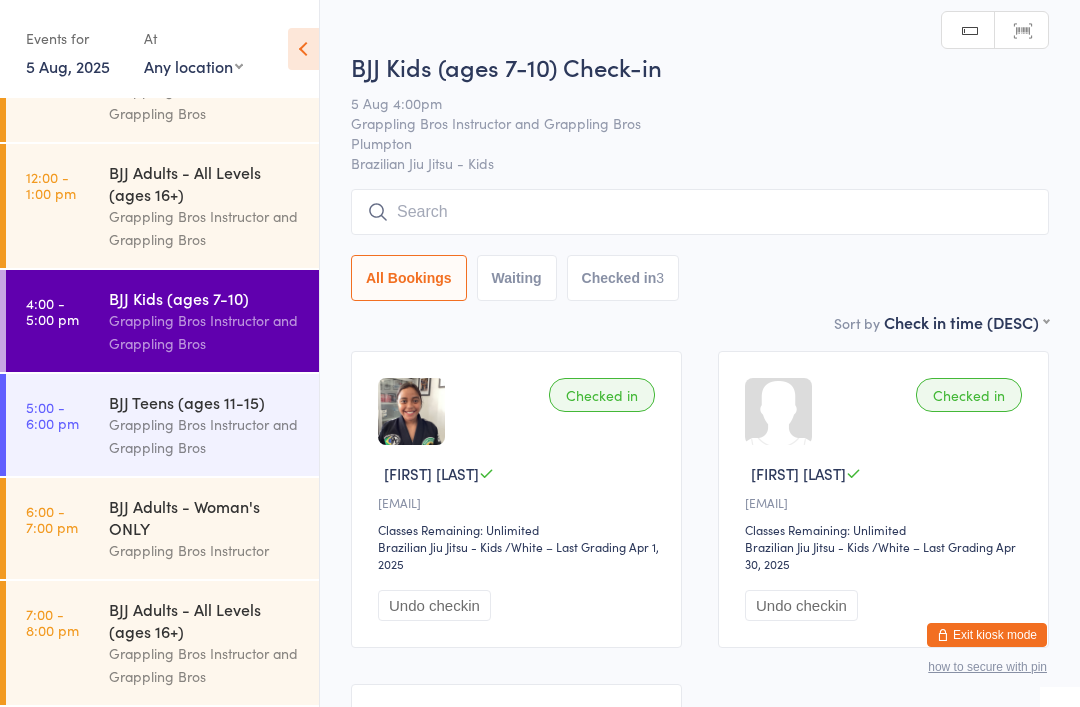 click at bounding box center (700, 212) 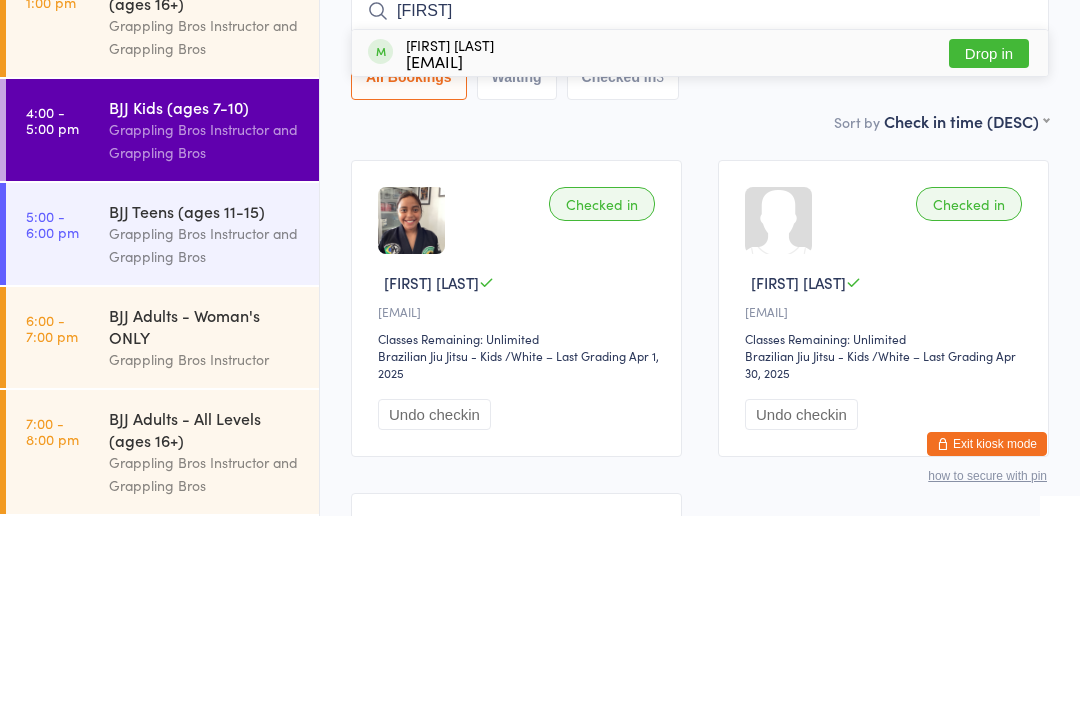 type on "[FIRST]" 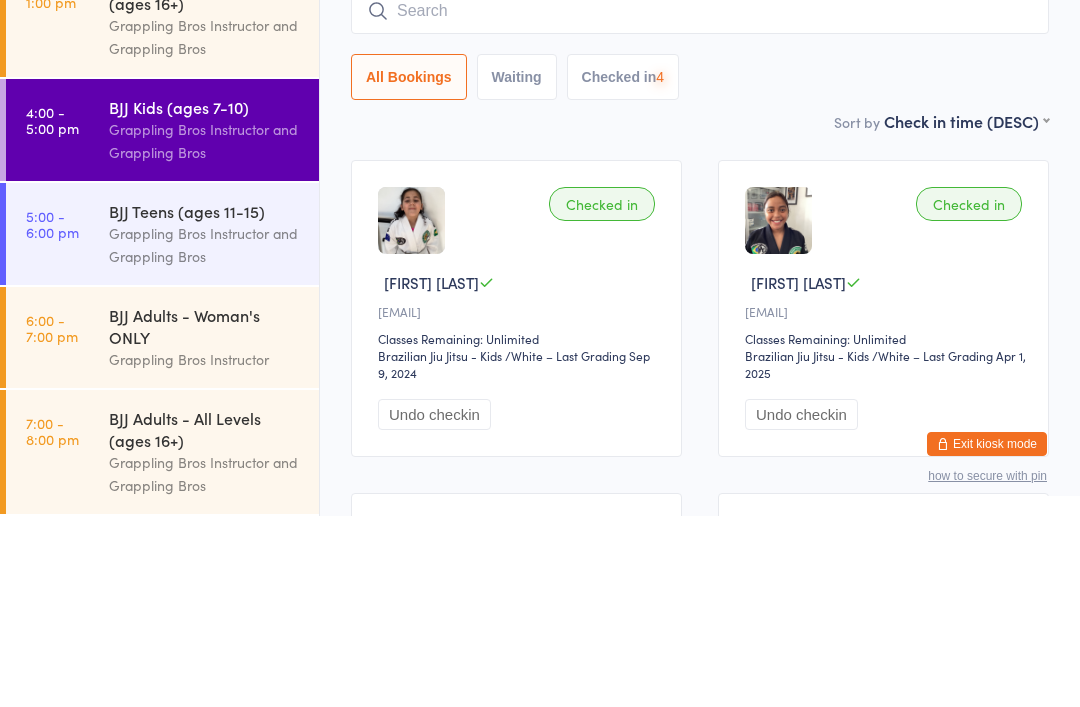 click at bounding box center (700, 202) 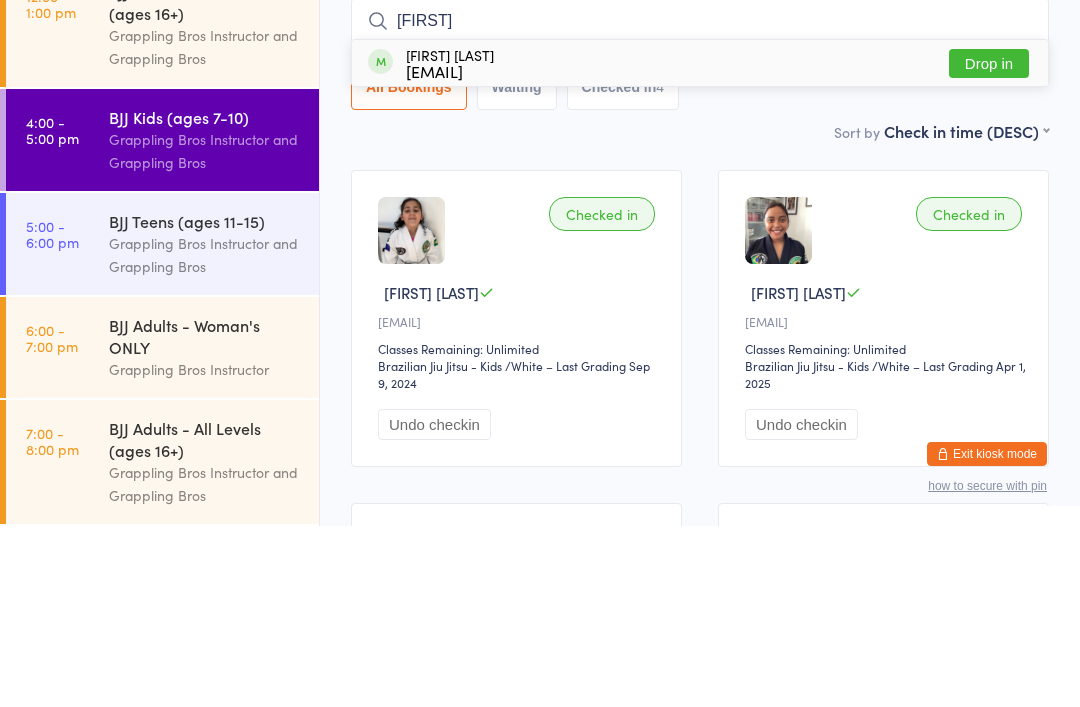 type on "[FIRST]" 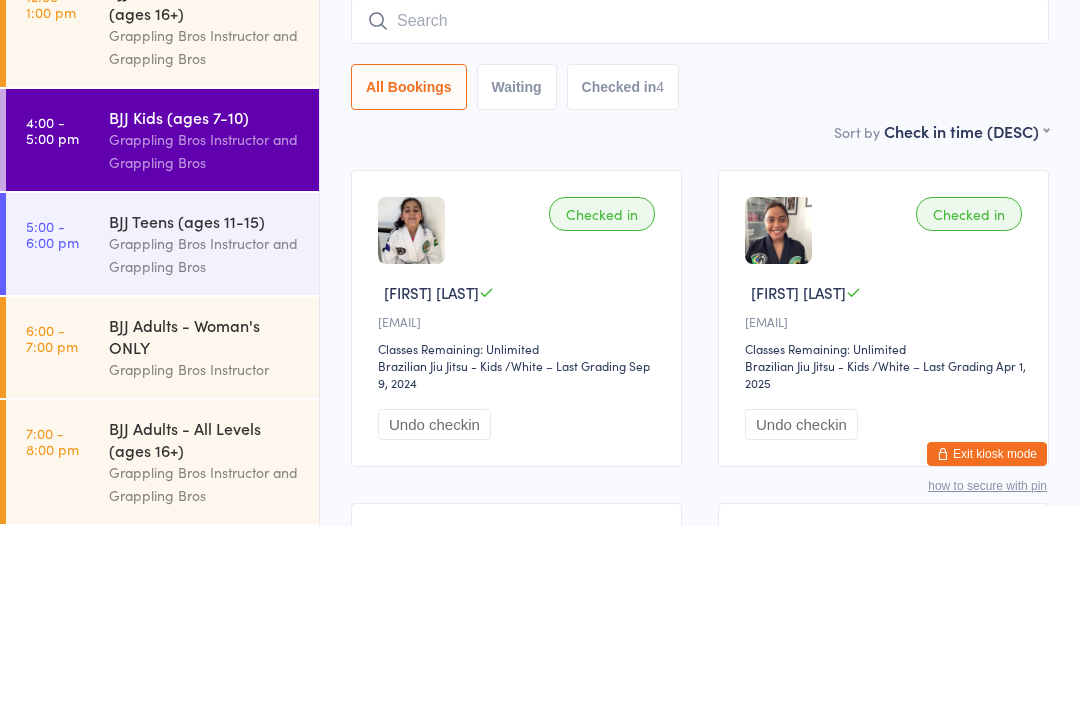 scroll, scrollTop: 181, scrollLeft: 0, axis: vertical 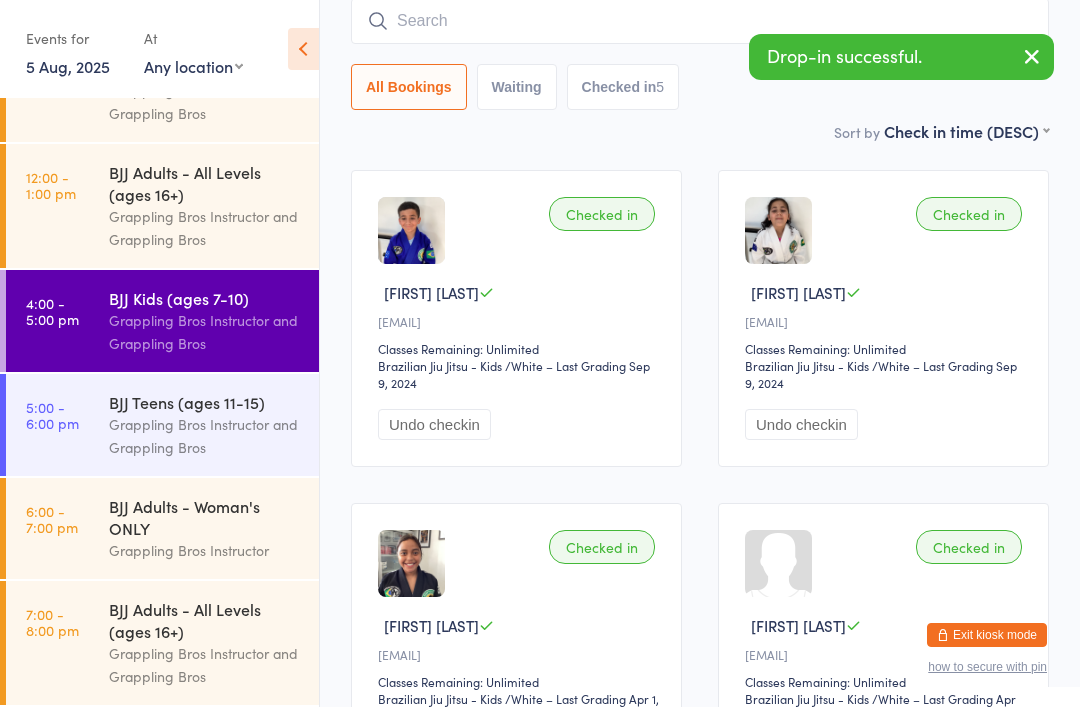 click at bounding box center [700, 21] 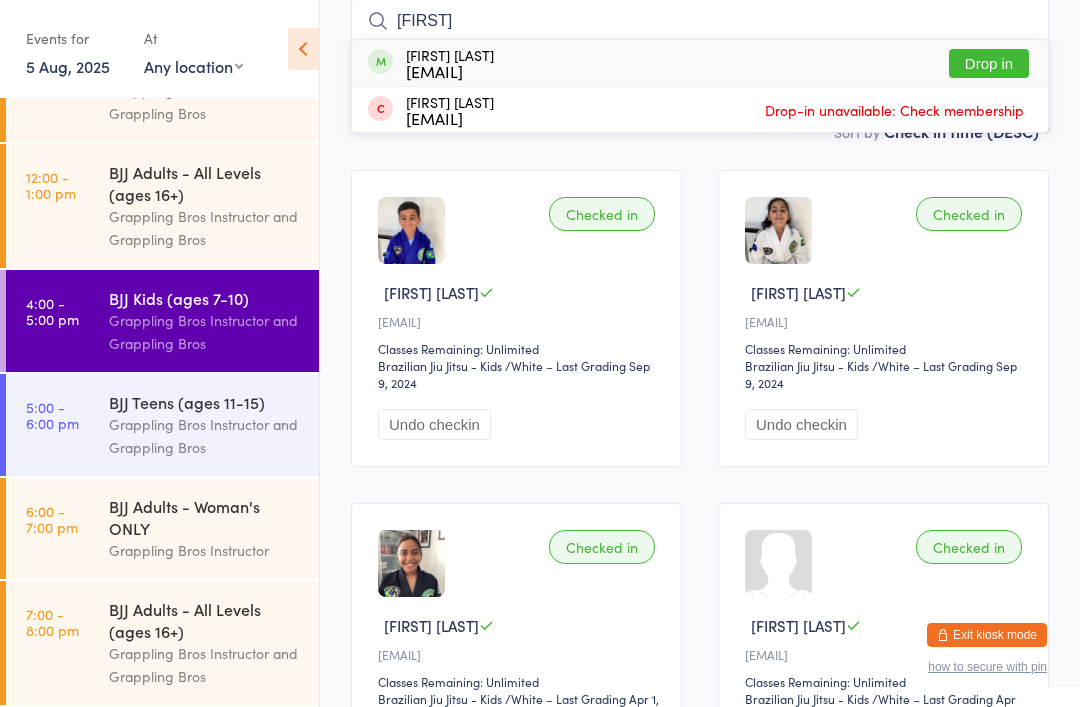 type on "[FIRST]" 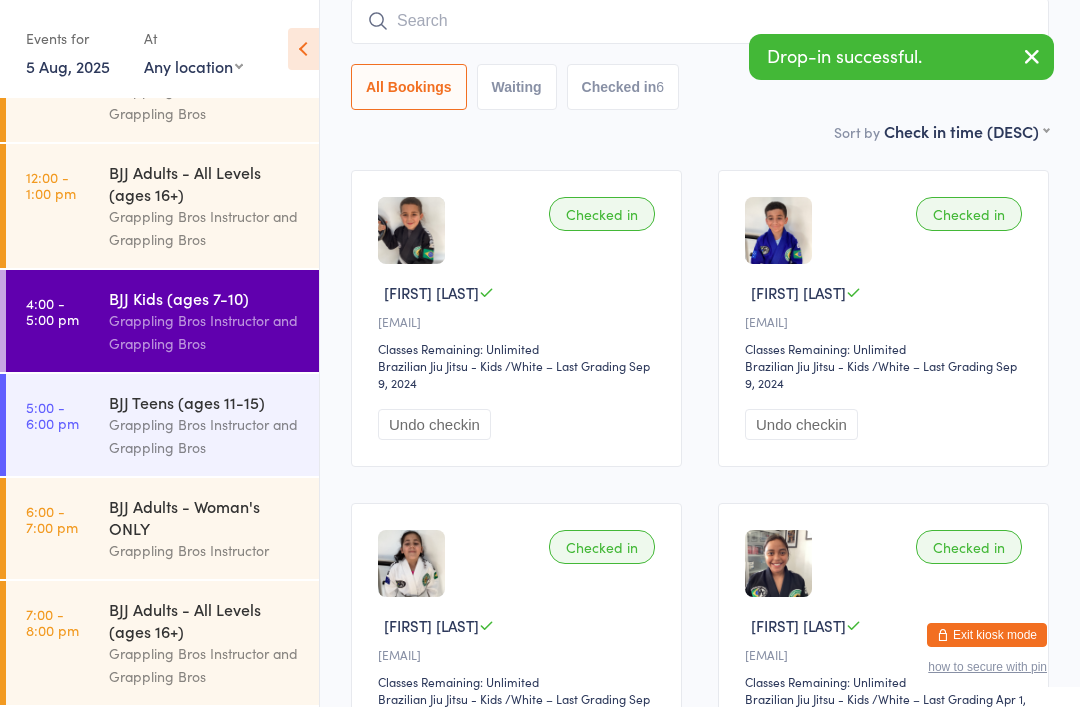 click at bounding box center (700, 21) 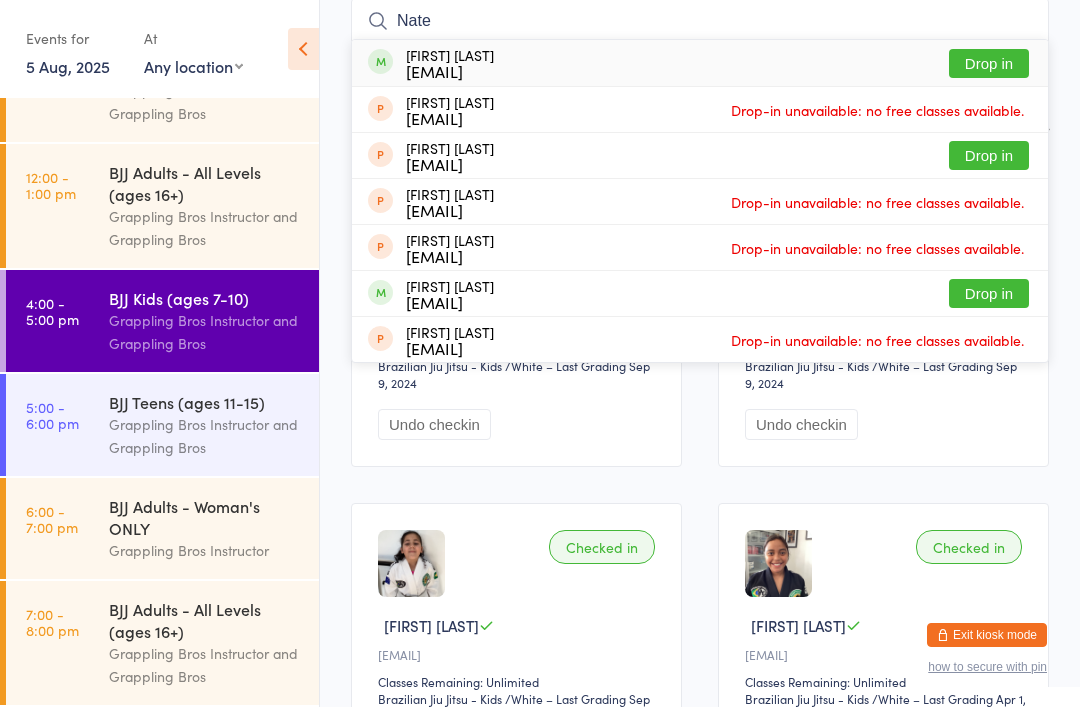 type on "Nate" 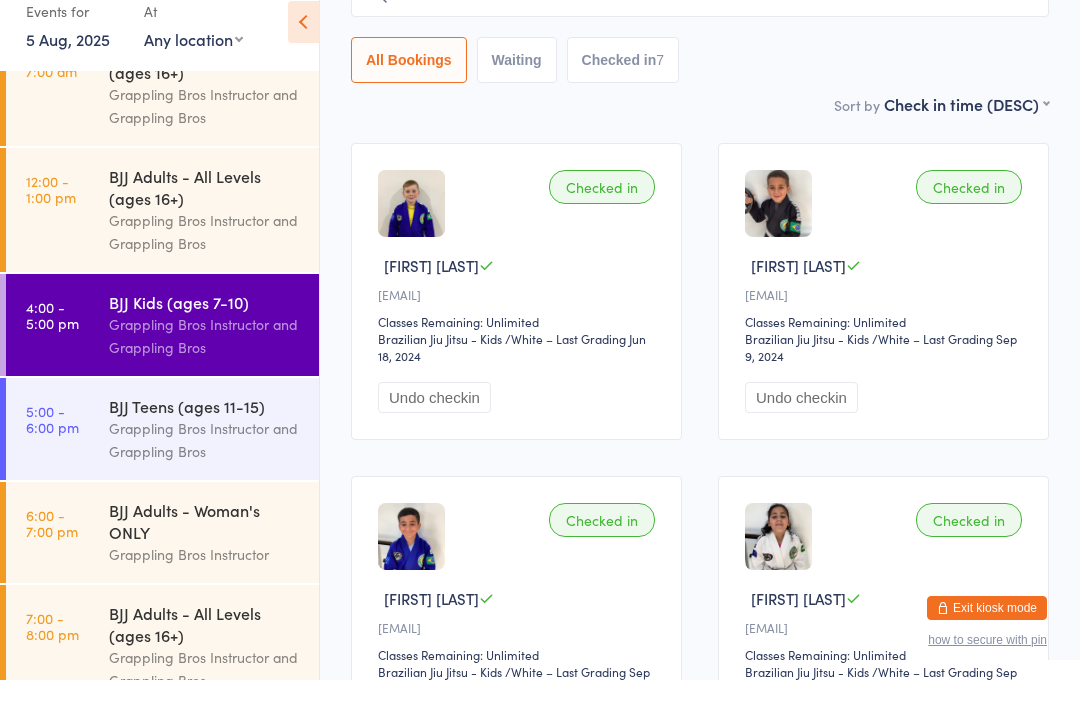 scroll, scrollTop: 36, scrollLeft: 0, axis: vertical 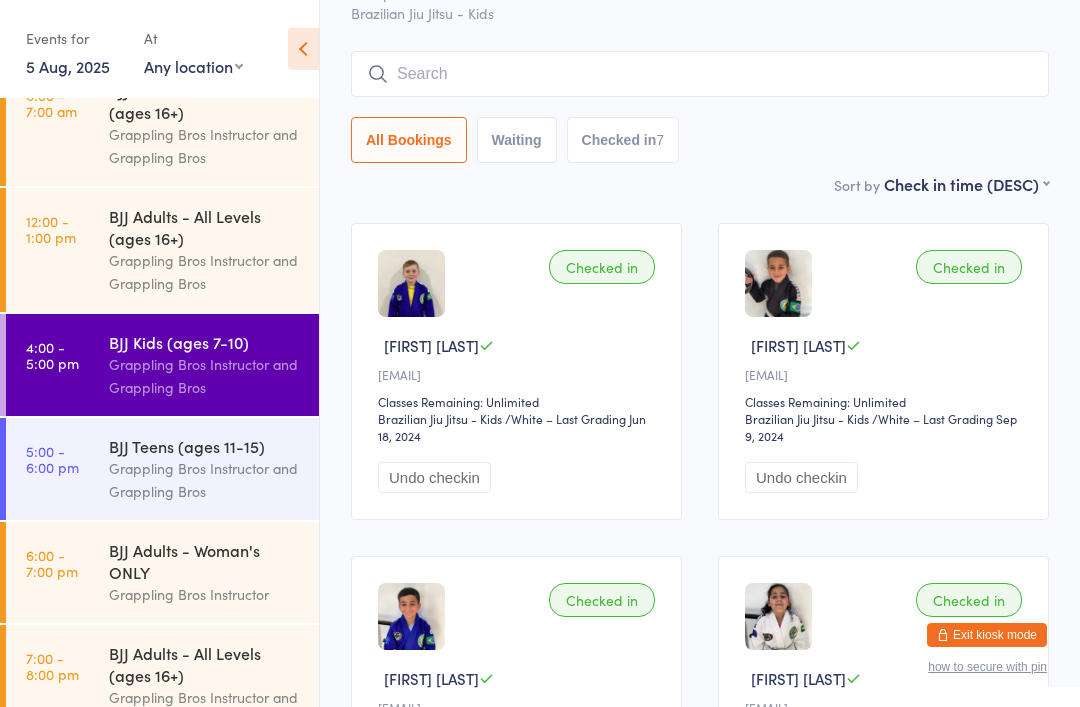 click on "Waiting" at bounding box center [517, 140] 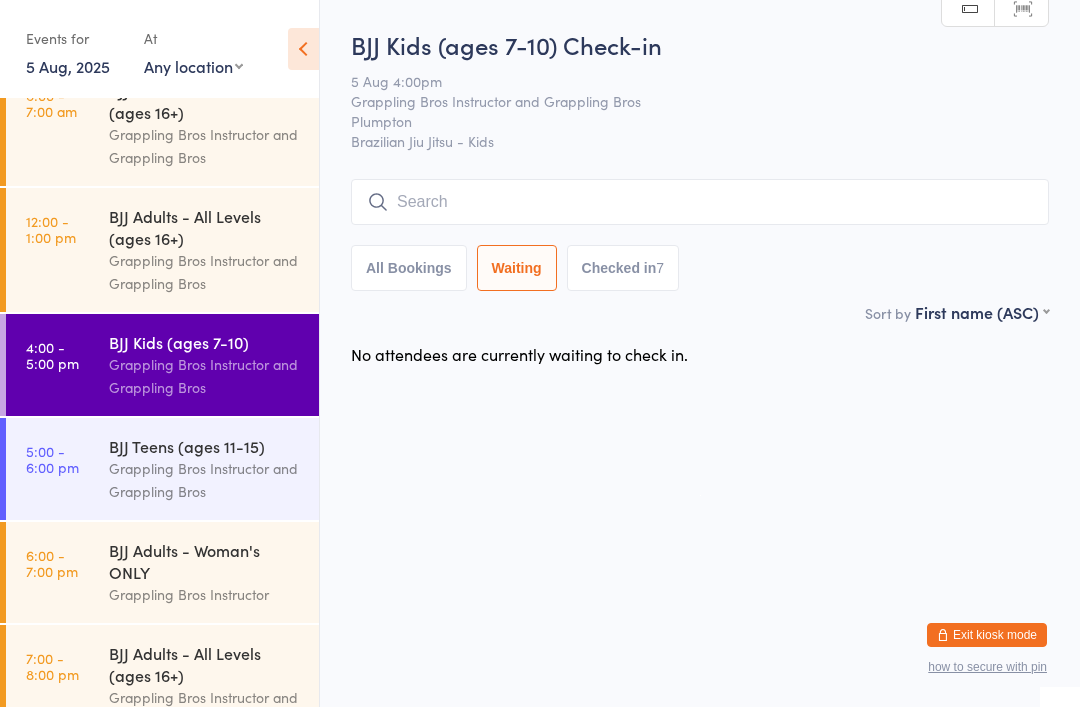 click on "Checked in  7" at bounding box center (623, 268) 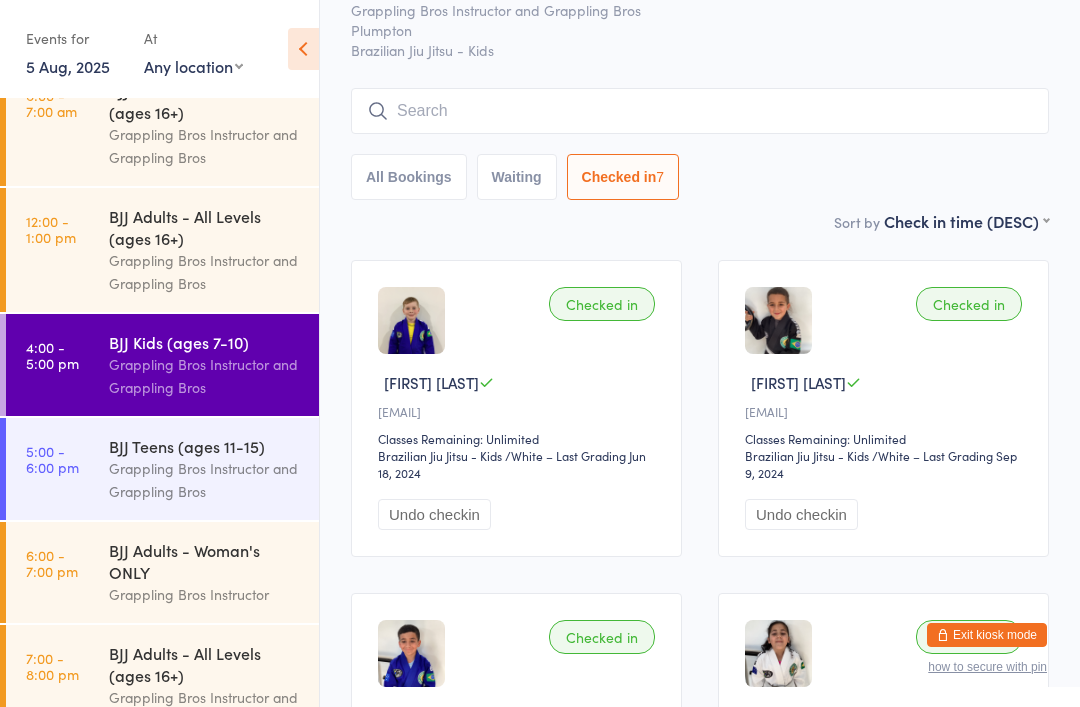 scroll, scrollTop: 0, scrollLeft: 0, axis: both 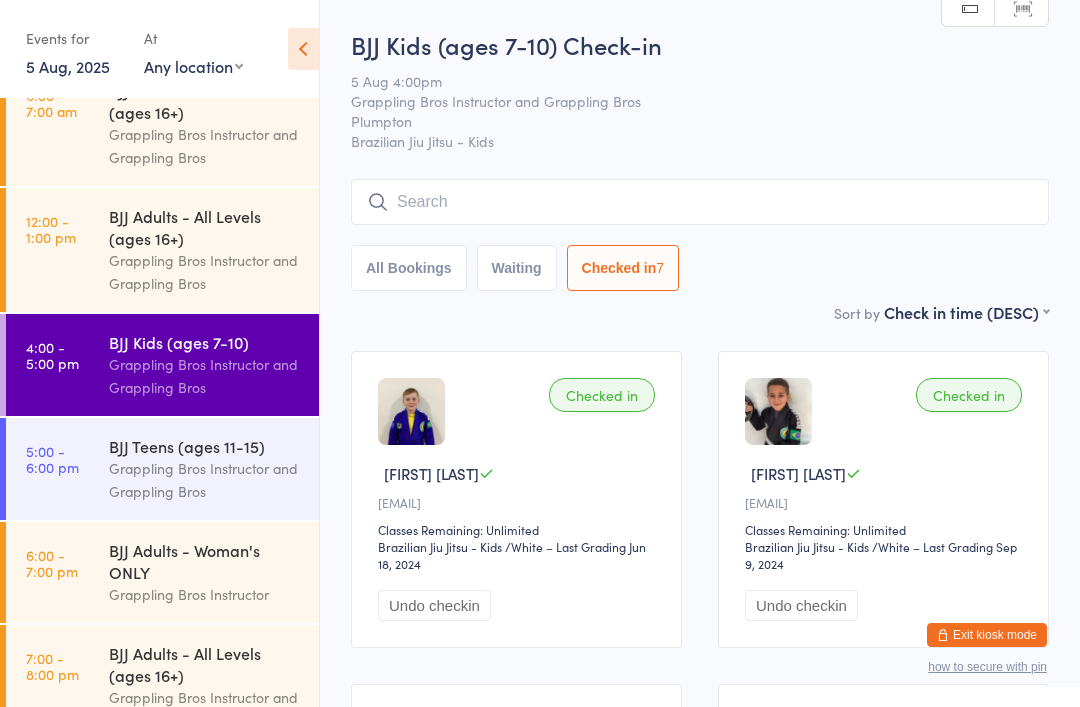 click on "All Bookings" at bounding box center (409, 268) 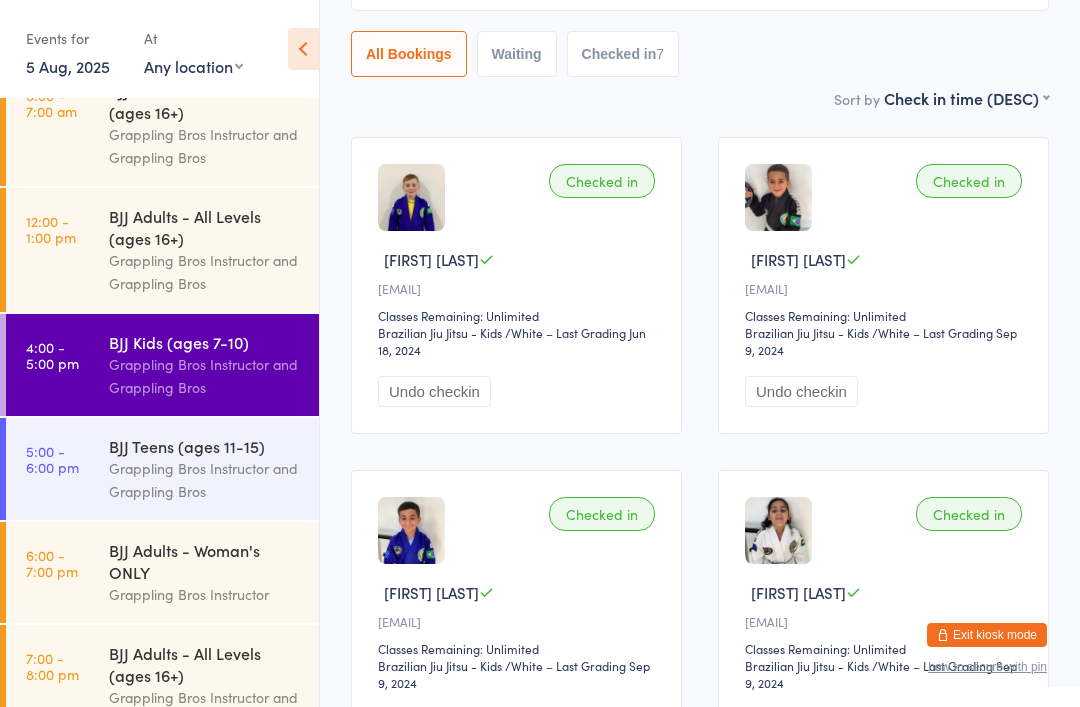 scroll, scrollTop: 0, scrollLeft: 0, axis: both 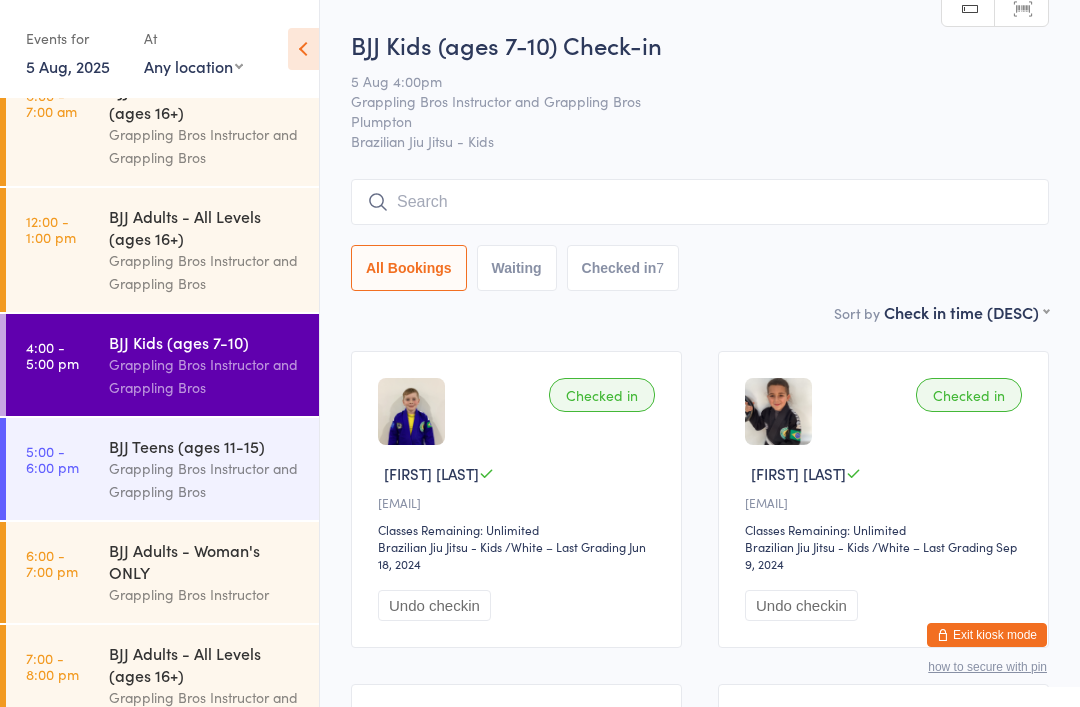 click at bounding box center (700, 202) 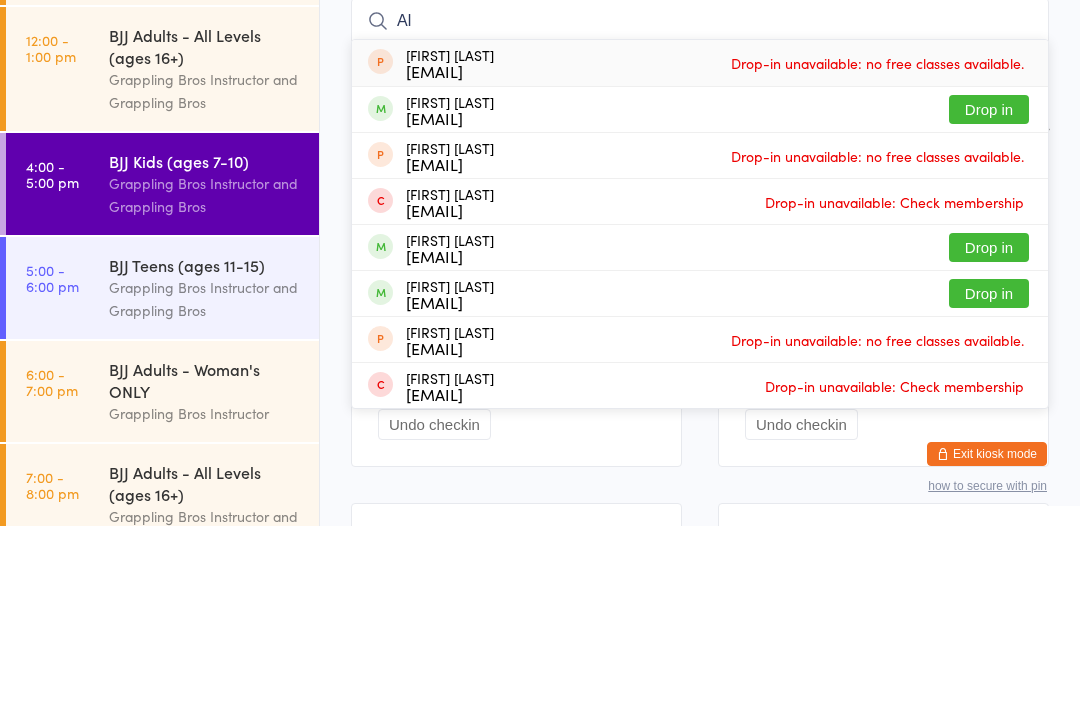 type on "A" 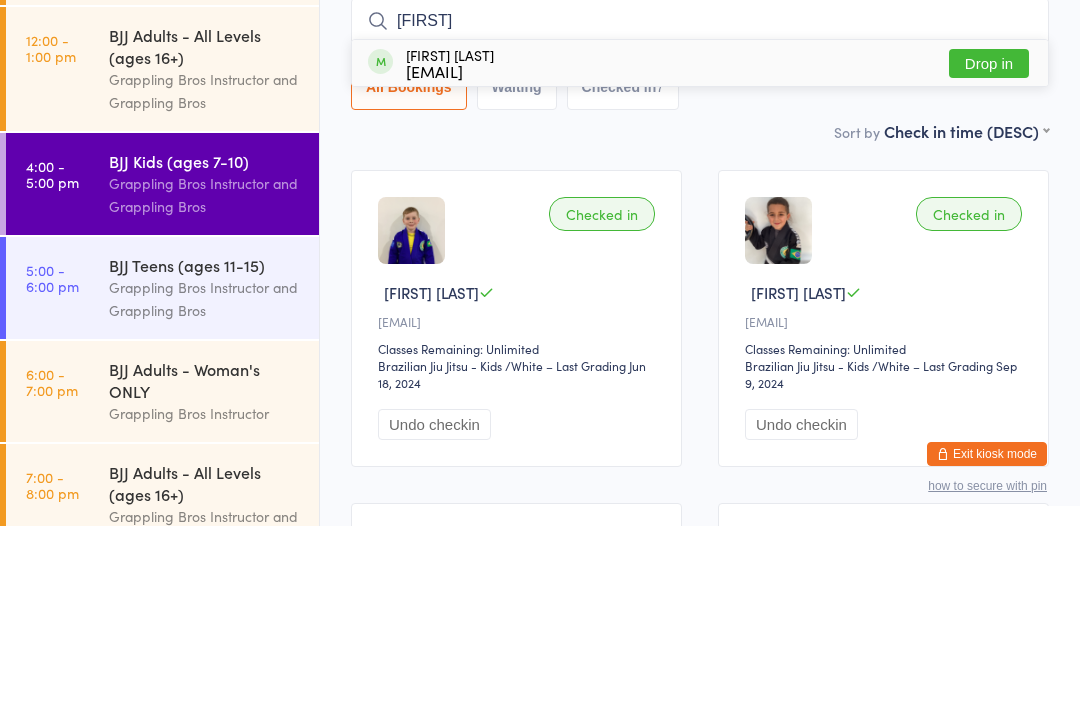 type on "[FIRST]" 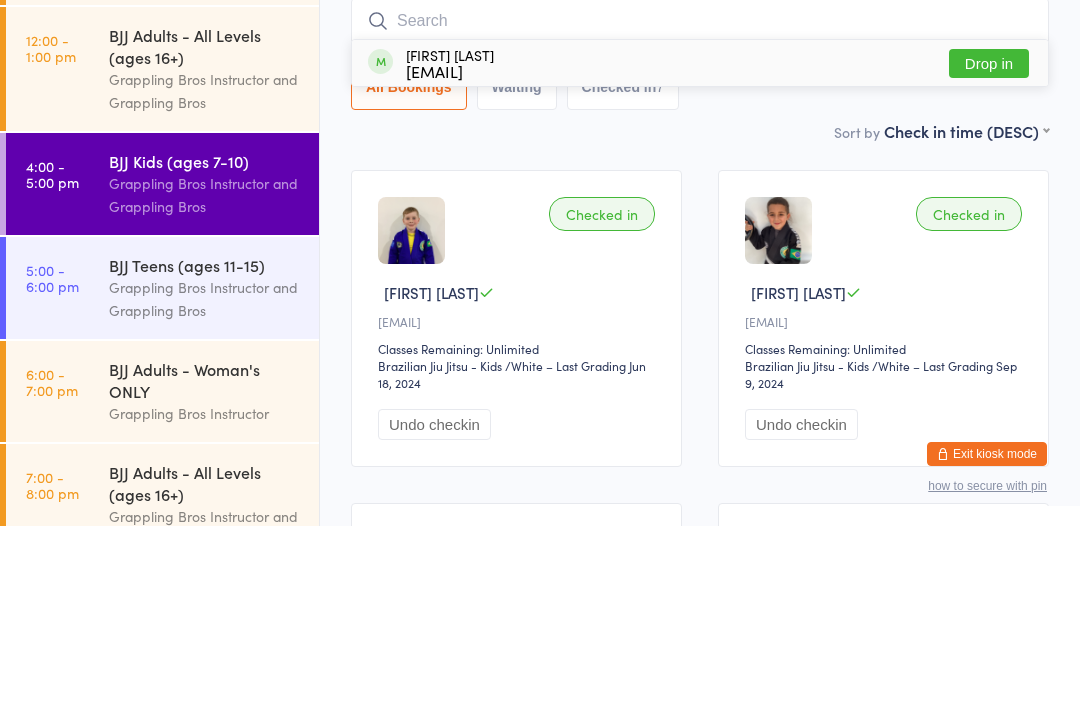 scroll, scrollTop: 181, scrollLeft: 0, axis: vertical 